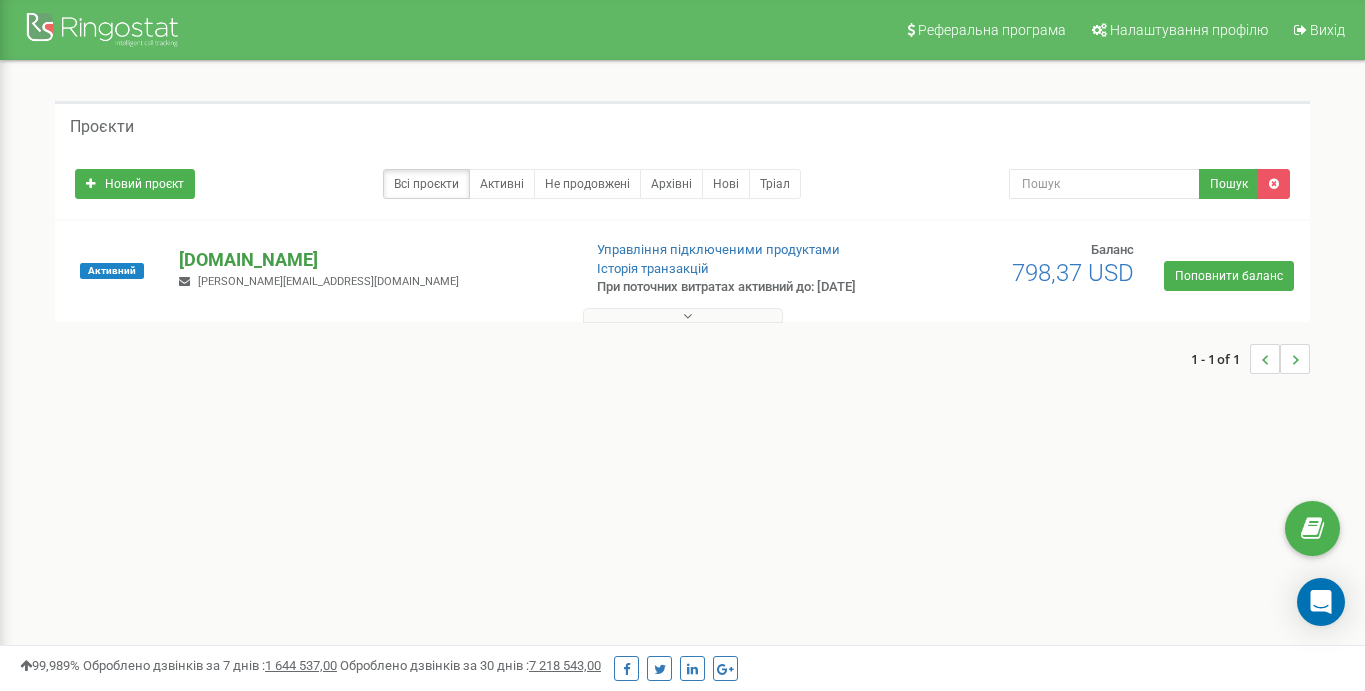 scroll, scrollTop: 0, scrollLeft: 0, axis: both 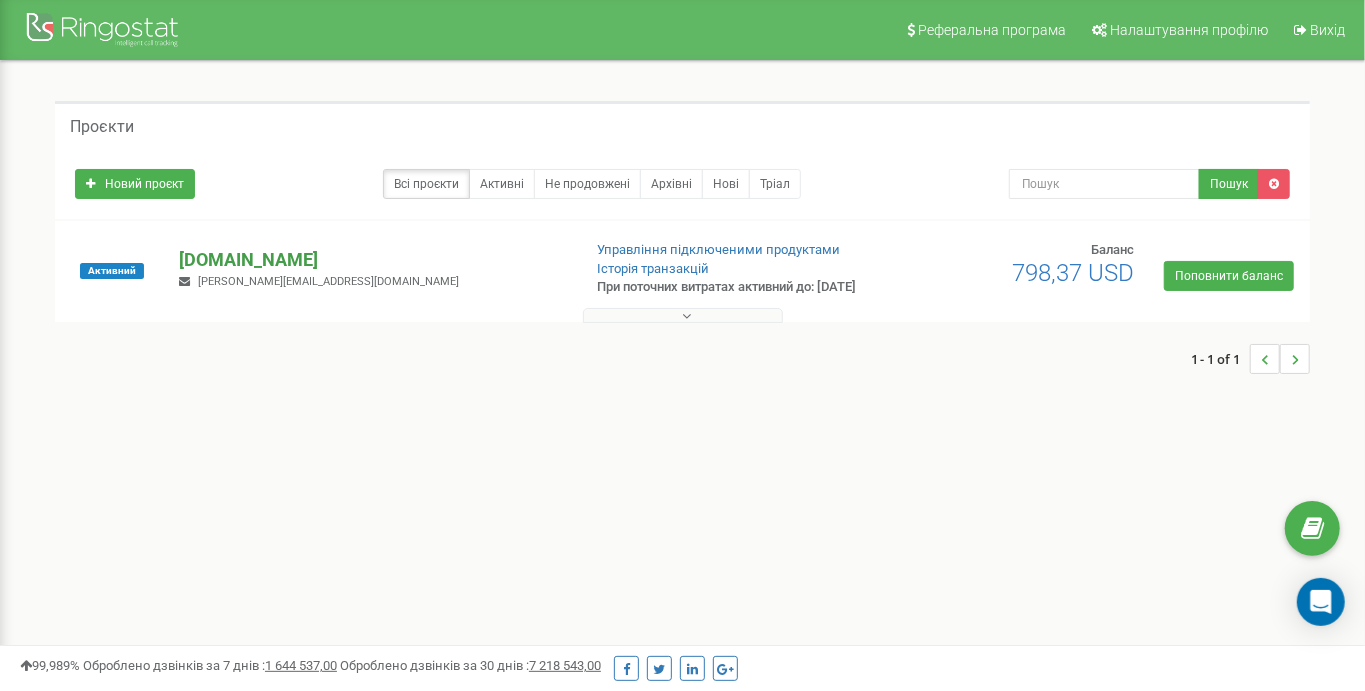 click on "[DOMAIN_NAME]" at bounding box center [371, 260] 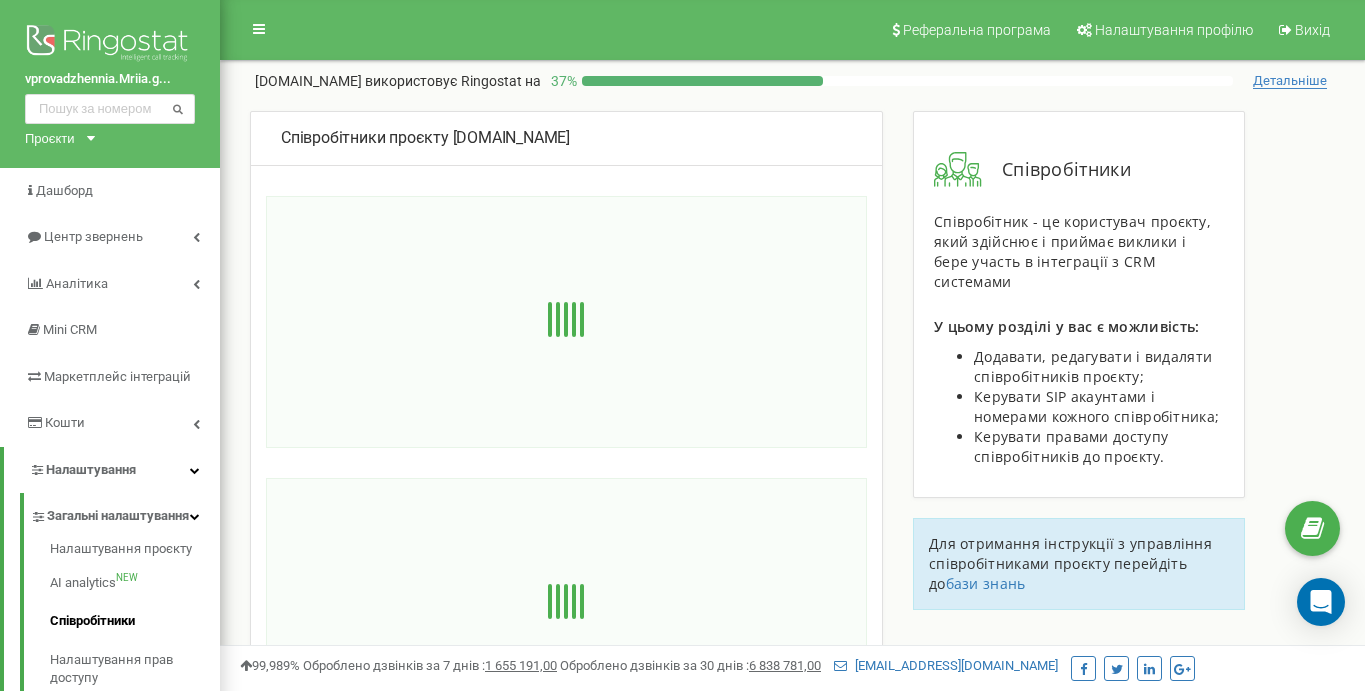 scroll, scrollTop: 0, scrollLeft: 0, axis: both 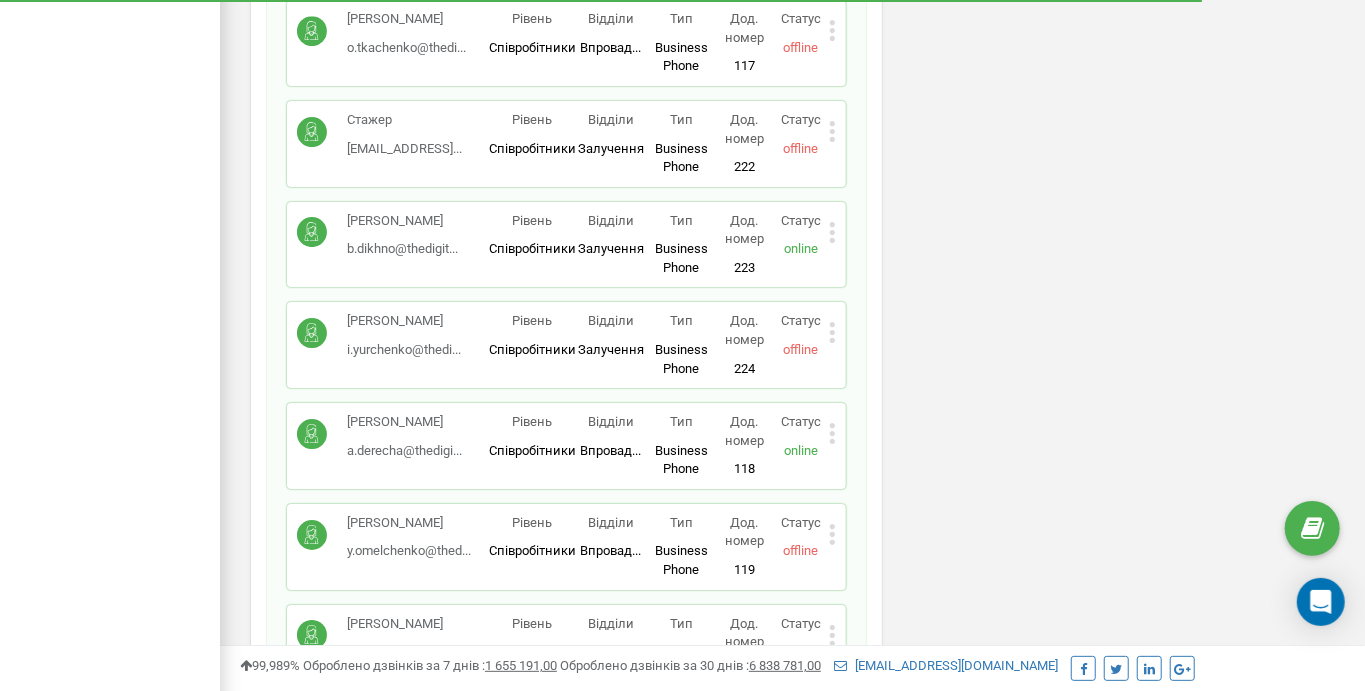 click 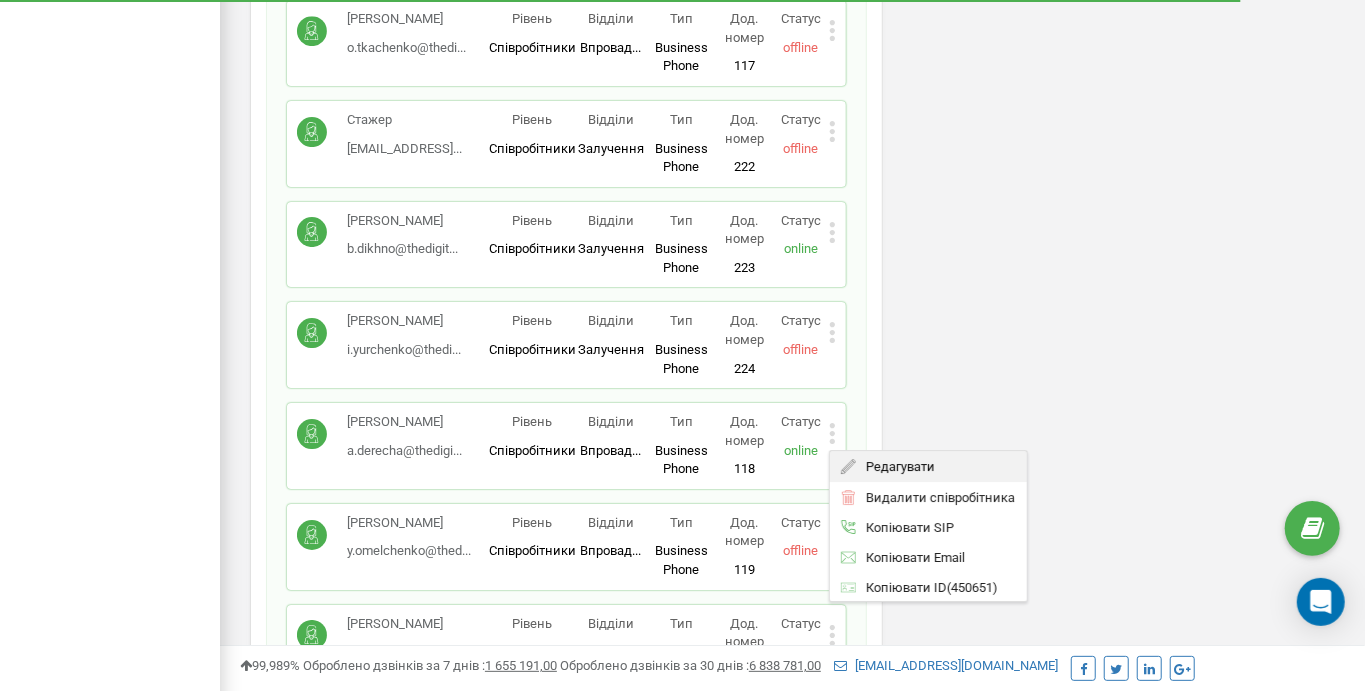 click on "Редагувати" at bounding box center [895, 466] 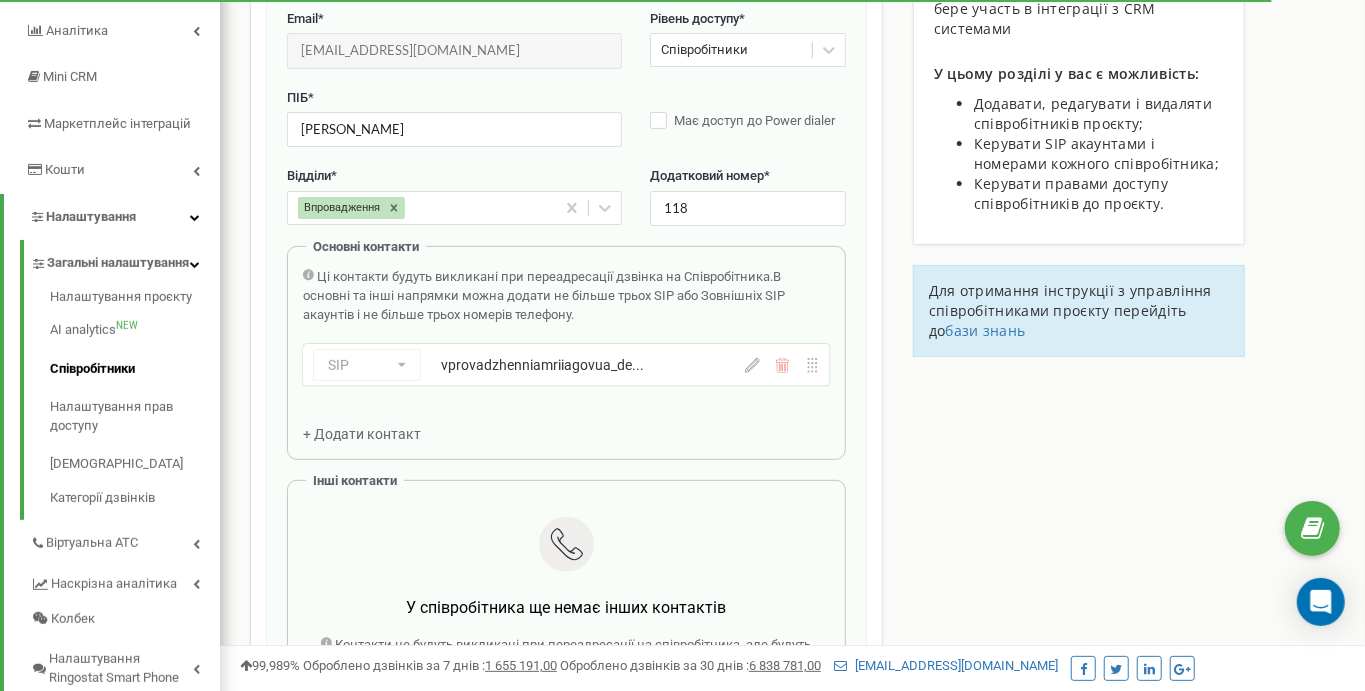 scroll, scrollTop: 200, scrollLeft: 0, axis: vertical 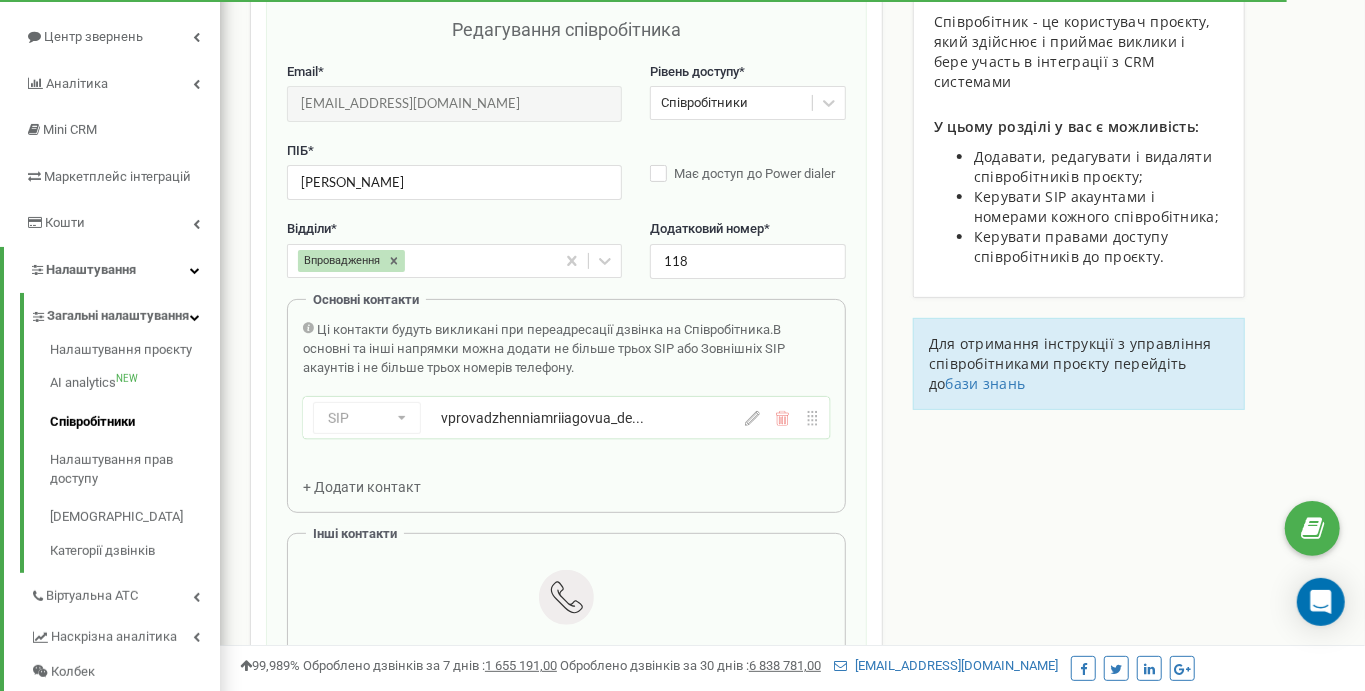 click on "Ці контакти будуть викликані при переадресації дзвінка на Співробітника.  В основні та інші напрямки можна додати не більше трьох SIP або Зовнішніх SIP акаунтів і не більше трьох номерів телефону. SIP Номер телефону SIP Зовнішній SIP vprovadzhenniamriiagovua_de... vprovadzhenniamriiagovua_derecha           + Додати контакт" at bounding box center [566, 409] 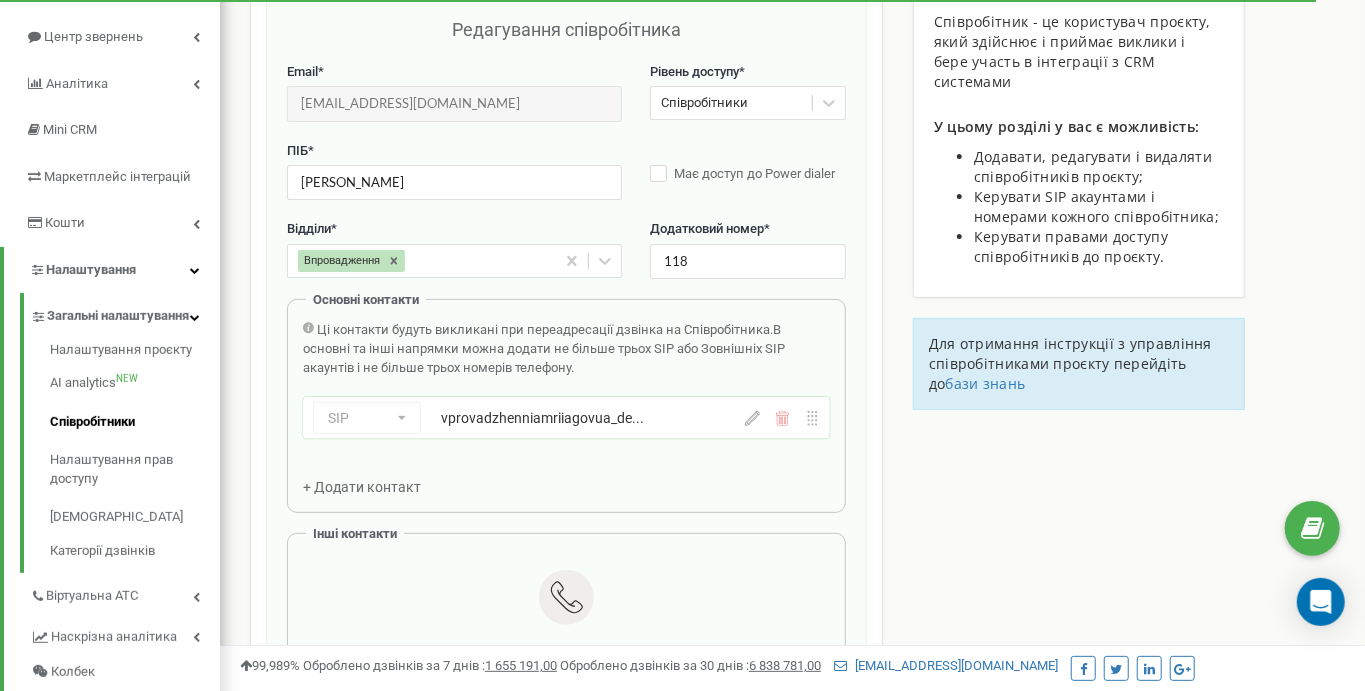 click 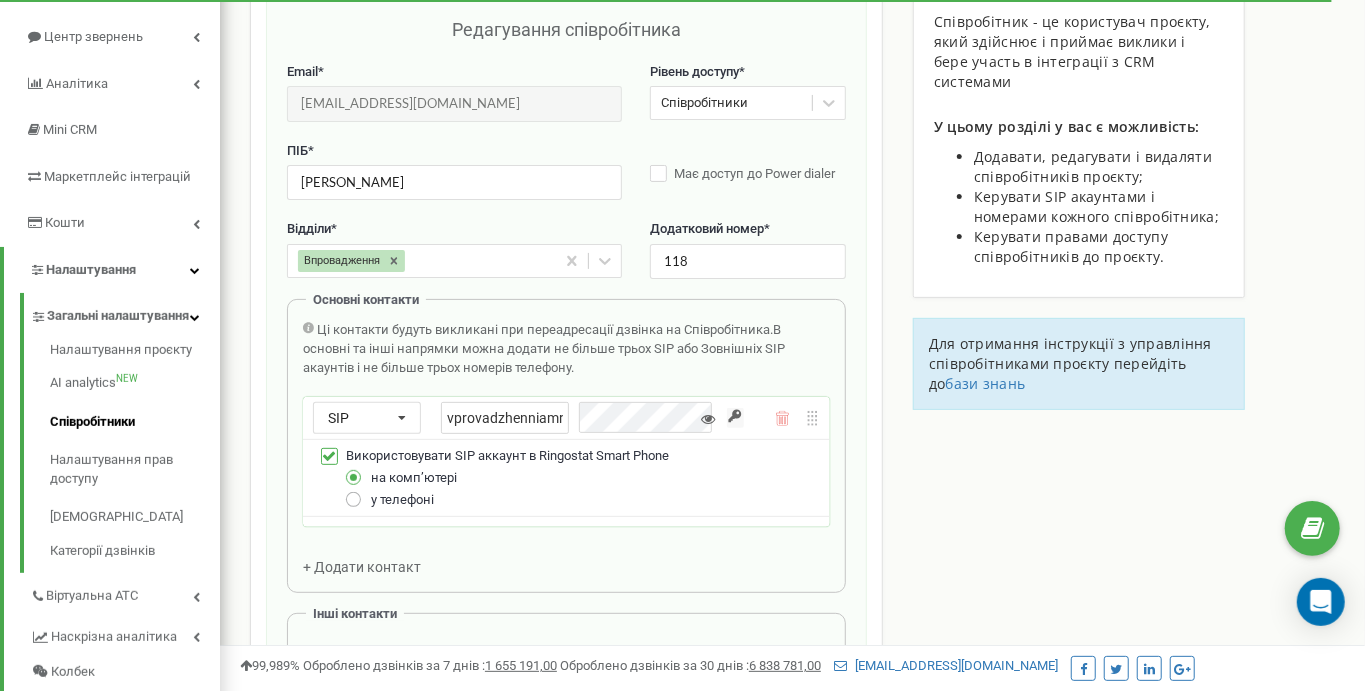 click at bounding box center (354, 491) 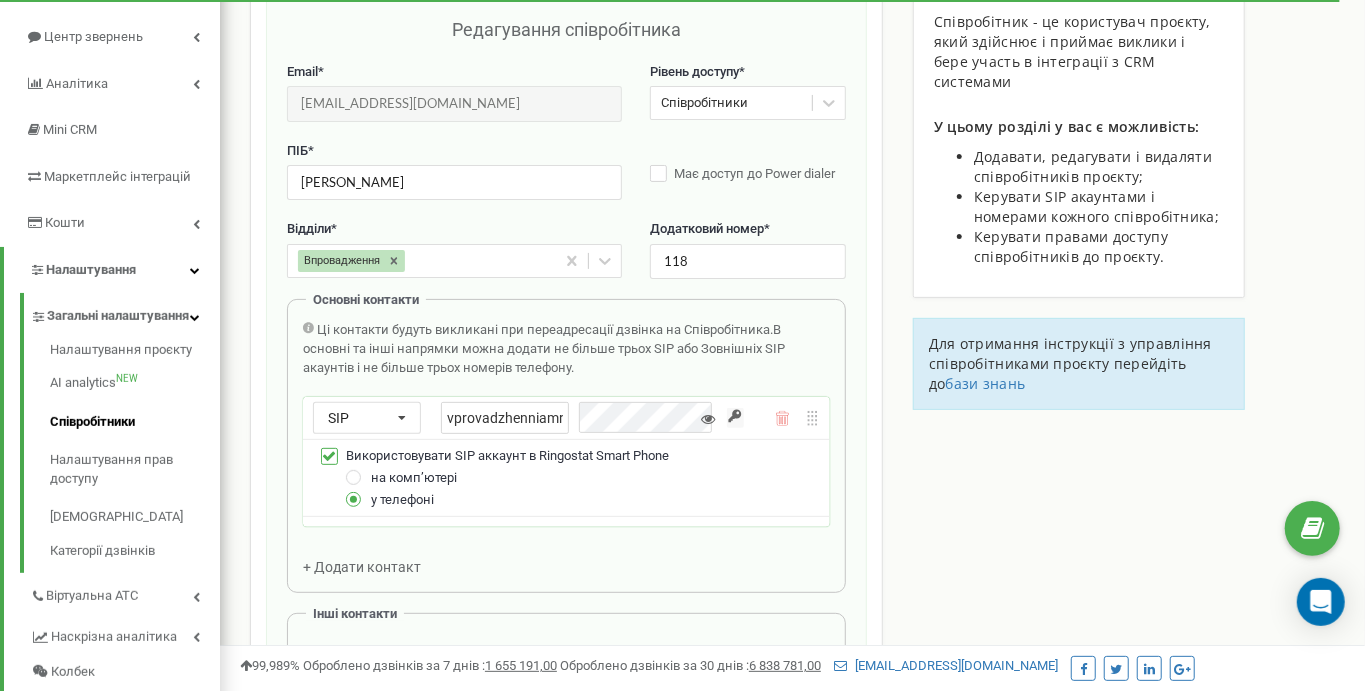 click on "Ці контакти будуть викликані при переадресації дзвінка на Співробітника.  В основні та інші напрямки можна додати не більше трьох SIP або Зовнішніх SIP акаунтів і не більше трьох номерів телефону. SIP Номер телефону SIP Зовнішній SIP vprovadzhenniamriiagovua_derecha           Використовувати SIP аккаунт в Ringostat Smart Phone на компʼютері у телефоні + Додати контакт" at bounding box center [566, 448] 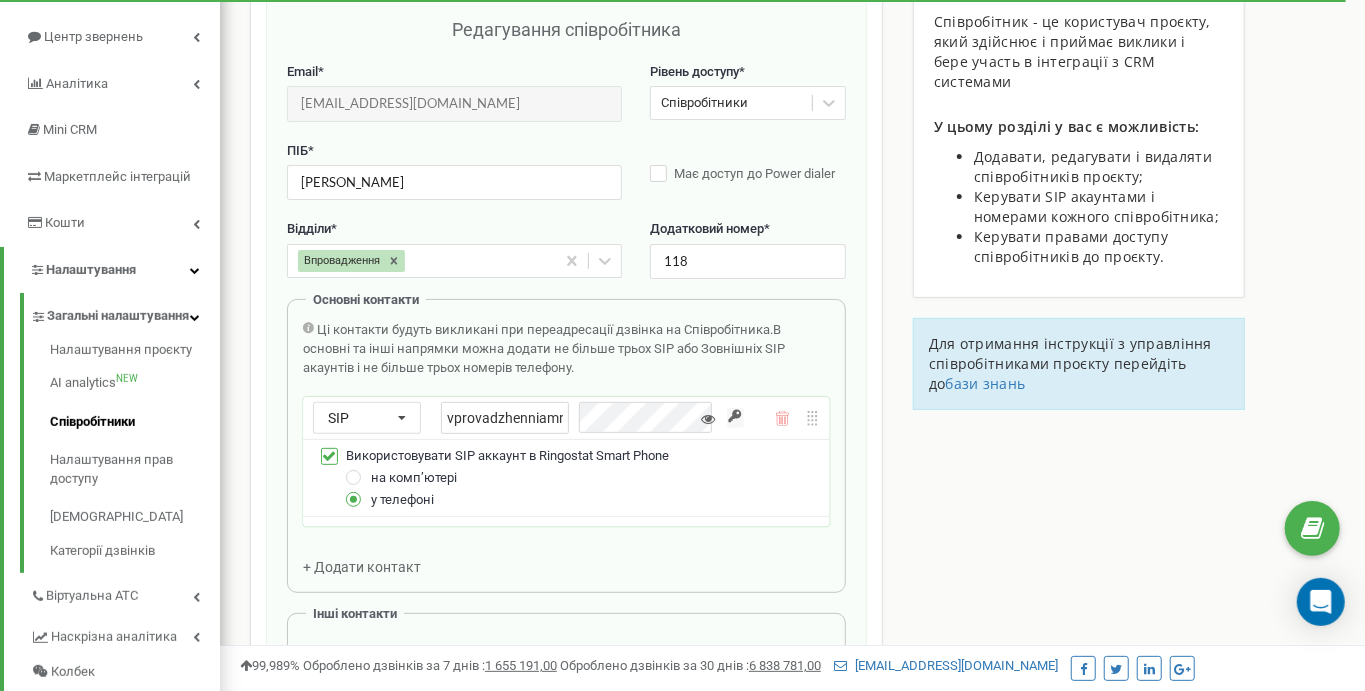 click on "Співробітники проєкту    [DOMAIN_NAME] Редагування співробітника Email * [EMAIL_ADDRESS][DOMAIN_NAME] Email недоступний для редагування. Ви можете створити нового співробітника і переприв'язати до нього SIP акаунти в розділі "SIP акаунти". Рівень доступу * Співробітники ПІБ * [PERSON_NAME]   Має доступ до Power dialer Відділи * Впровадження Додатковий номер * 118 Основні контакти Ці контакти будуть викликані при переадресації дзвінка на Співробітника.  В основні та інші напрямки можна додати не більше трьох SIP або Зовнішніх SIP акаунтів і не більше трьох номерів телефону. SIP SIP           +  100" at bounding box center (792, 648) 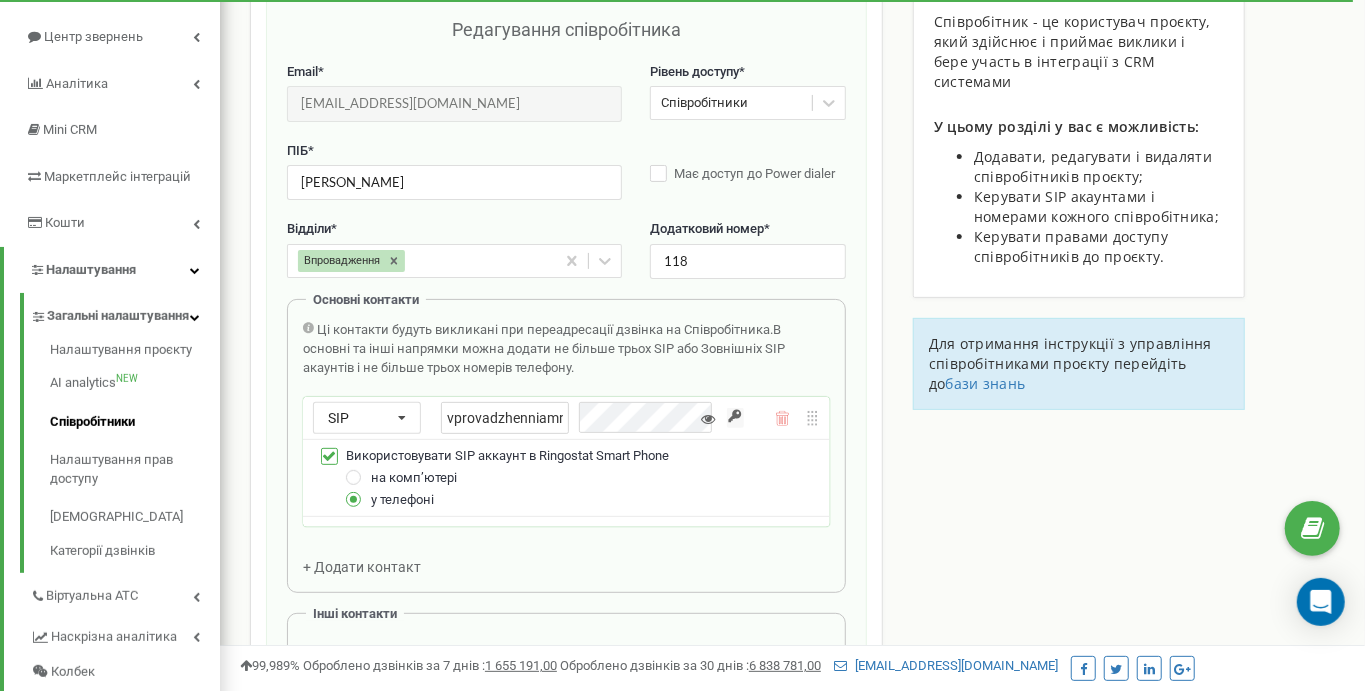 click on "Email * [EMAIL_ADDRESS][DOMAIN_NAME] Email недоступний для редагування. Ви можете створити нового співробітника і переприв'язати до нього SIP акаунти в розділі "SIP акаунти". Рівень доступу * Співробітники ПІБ * [PERSON_NAME]   Має доступ до Power dialer Відділи * Впровадження Додатковий номер * 118 Основні контакти Ці контакти будуть викликані при переадресації дзвінка на Співробітника.  В основні та інші напрямки можна додати не більше трьох SIP або Зовнішніх SIP акаунтів і не більше трьох номерів телефону. SIP Номер телефону SIP Зовнішній SIP vprovadzhenniamriiagovua_derecha           на компʼютері у телефоні" at bounding box center (566, 489) 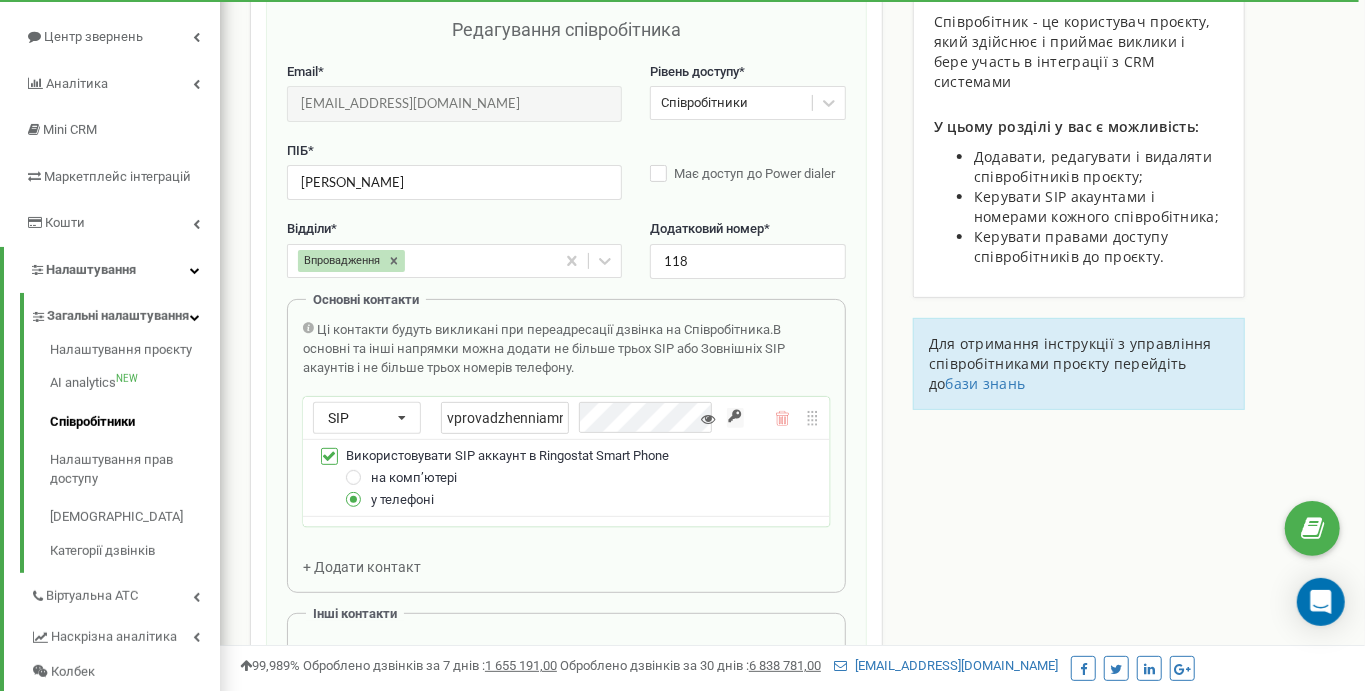 click on "Співробітники проєкту    [DOMAIN_NAME] Редагування співробітника Email * [EMAIL_ADDRESS][DOMAIN_NAME] Email недоступний для редагування. Ви можете створити нового співробітника і переприв'язати до нього SIP акаунти в розділі "SIP акаунти". Рівень доступу * Співробітники ПІБ * [PERSON_NAME]   Має доступ до Power dialer Відділи * Впровадження Додатковий номер * 118 Основні контакти Ці контакти будуть викликані при переадресації дзвінка на Співробітника.  В основні та інші напрямки можна додати не більше трьох SIP або Зовнішніх SIP акаунтів і не більше трьох номерів телефону. SIP SIP           +  100" at bounding box center (792, 648) 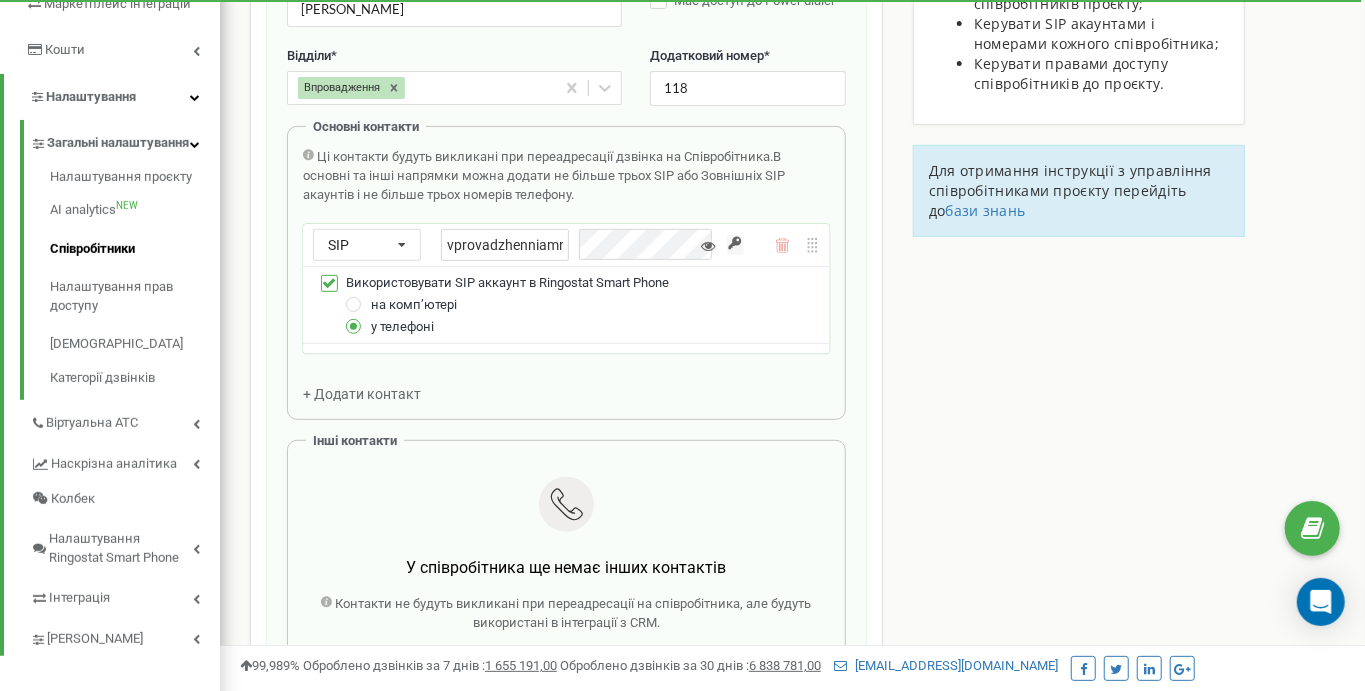scroll, scrollTop: 392, scrollLeft: 0, axis: vertical 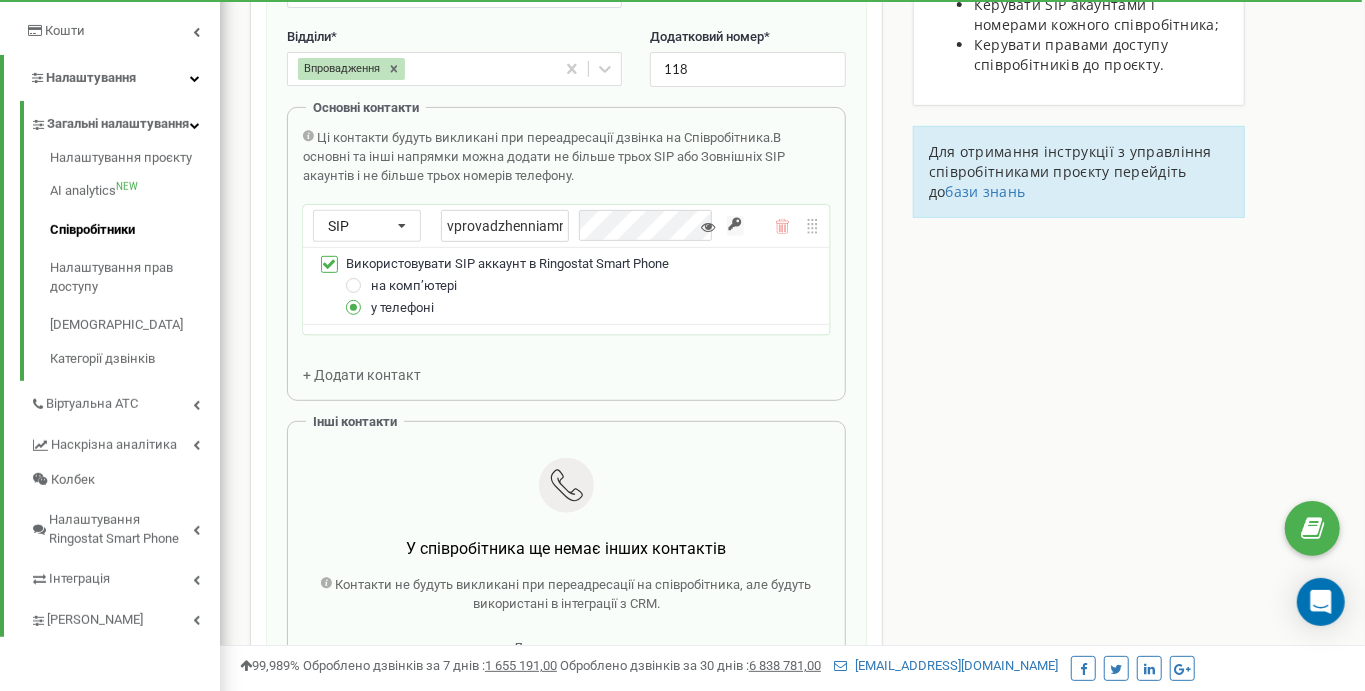 click on "Основні контакти Ці контакти будуть викликані при переадресації дзвінка на Співробітника.  В основні та інші напрямки можна додати не більше трьох SIP або Зовнішніх SIP акаунтів і не більше трьох номерів телефону. SIP Номер телефону SIP Зовнішній SIP vprovadzhenniamriiagovua_derecha           Використовувати SIP аккаунт в Ringostat Smart Phone на компʼютері у телефоні + Додати контакт" at bounding box center (566, 253) 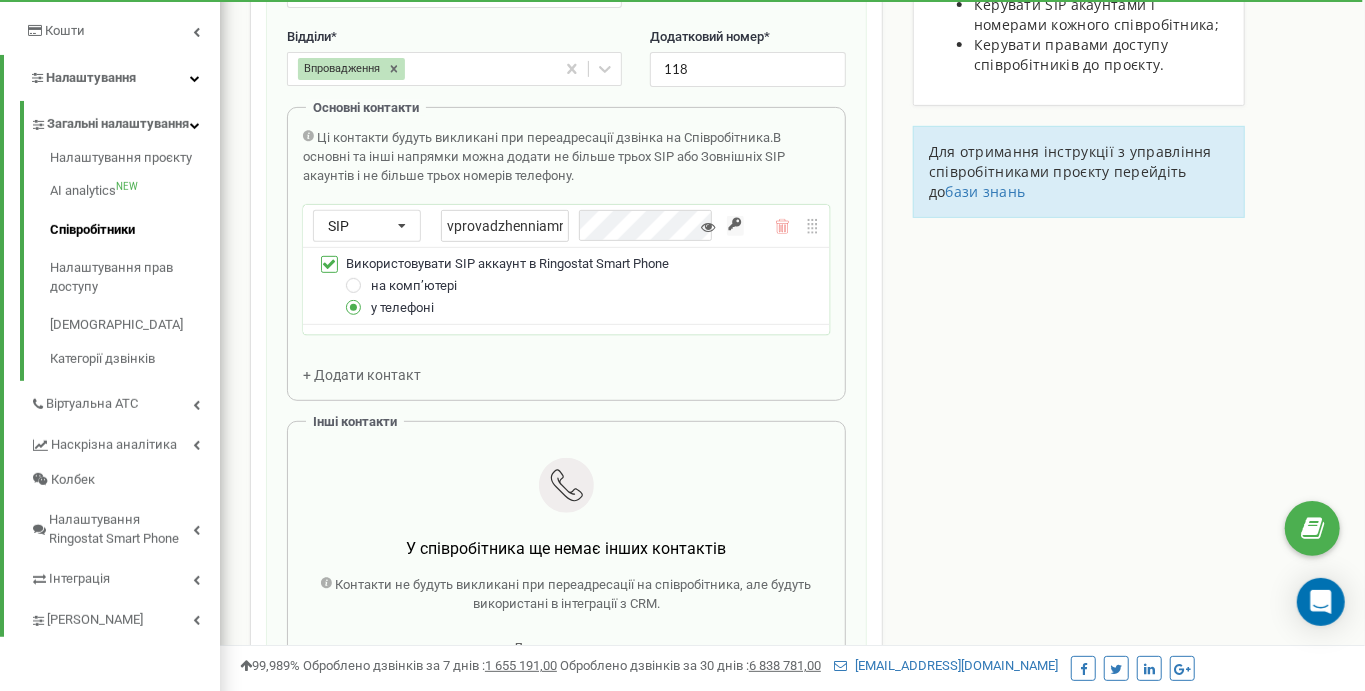click on "У співробітника ще немає інших контактів Контакти не будуть викликані при переадресації на співробітника, але будуть використані в інтеграції з CRM.  Додати контакт" at bounding box center [566, 560] 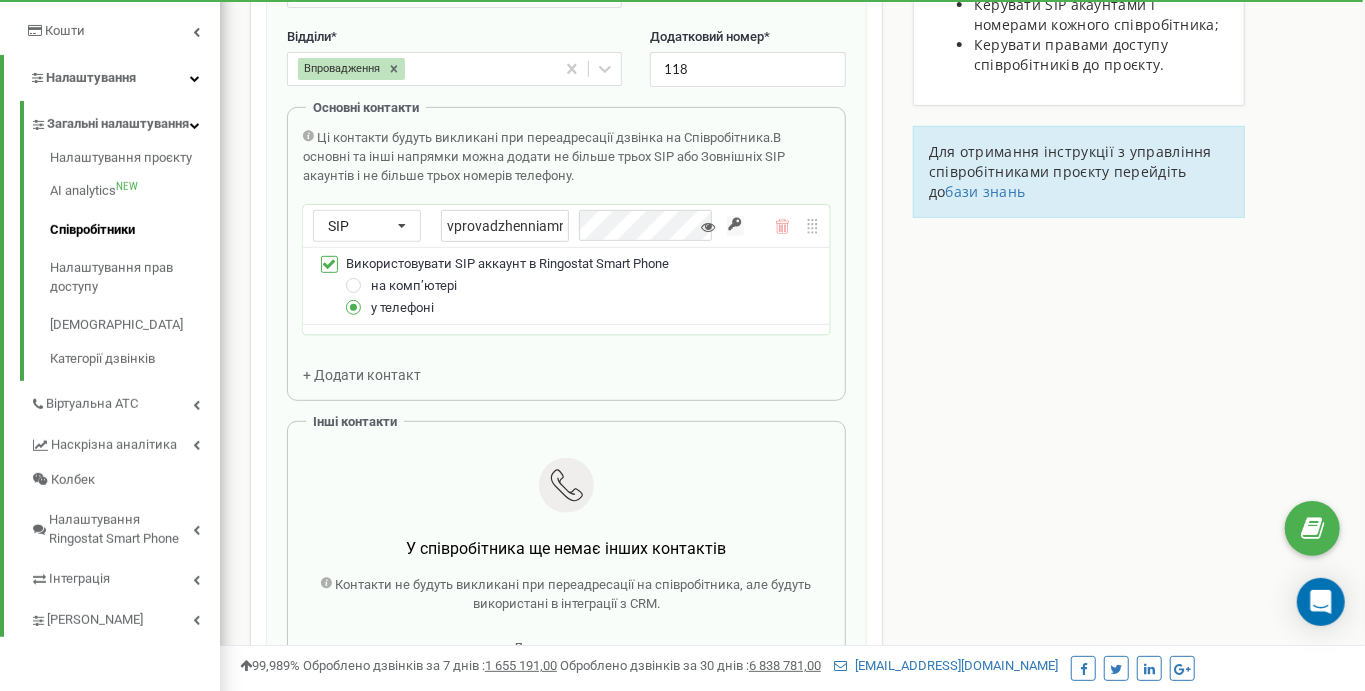 click on "Ці контакти будуть викликані при переадресації дзвінка на Співробітника.  В основні та інші напрямки можна додати не більше трьох SIP або Зовнішніх SIP акаунтів і не більше трьох номерів телефону. SIP Номер телефону SIP Зовнішній SIP vprovadzhenniamriiagovua_derecha           Використовувати SIP аккаунт в Ringostat Smart Phone на компʼютері у телефоні + Додати контакт" at bounding box center [566, 256] 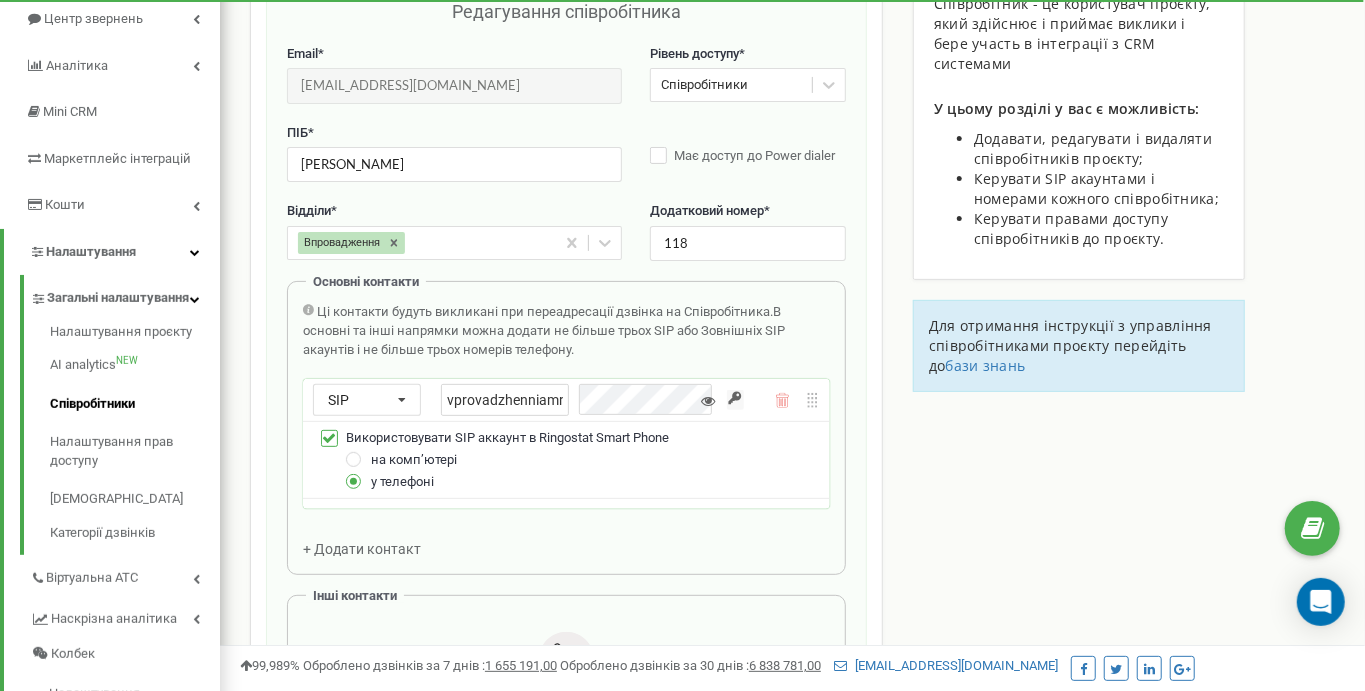 scroll, scrollTop: 197, scrollLeft: 0, axis: vertical 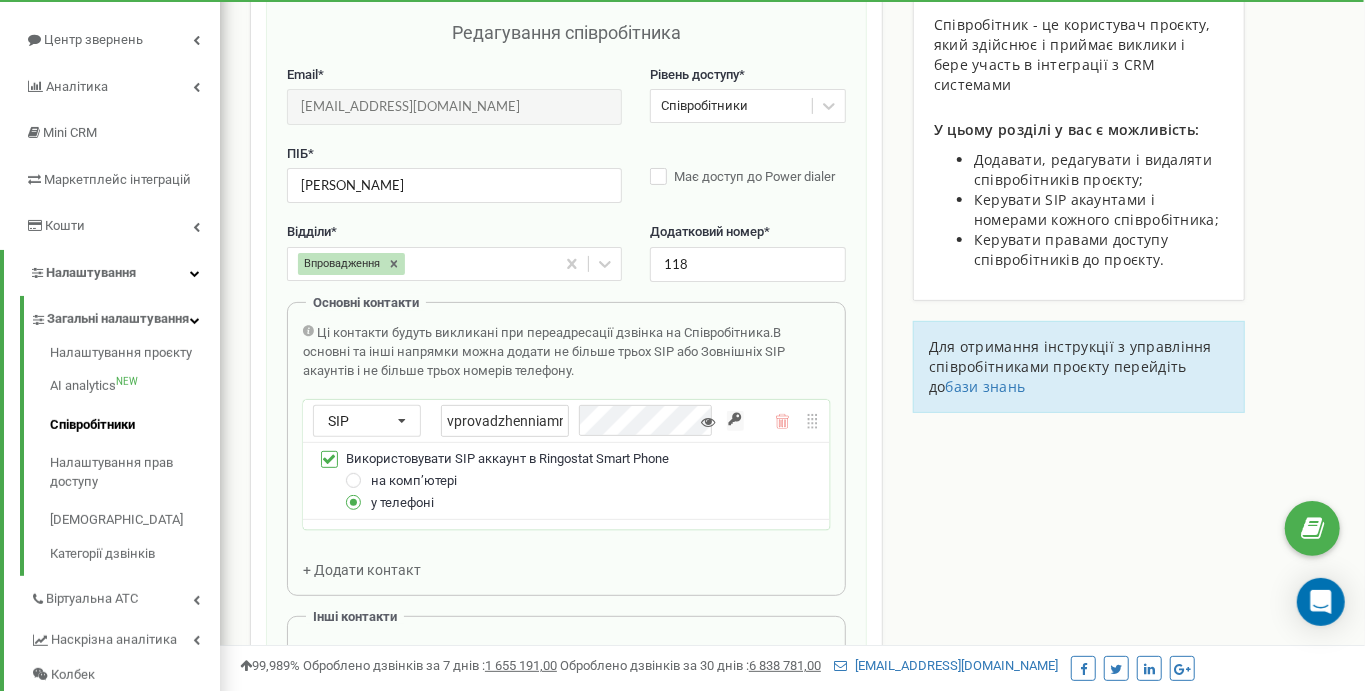 click on "Відділи * Впровадження Додатковий номер * 118" at bounding box center [566, 262] 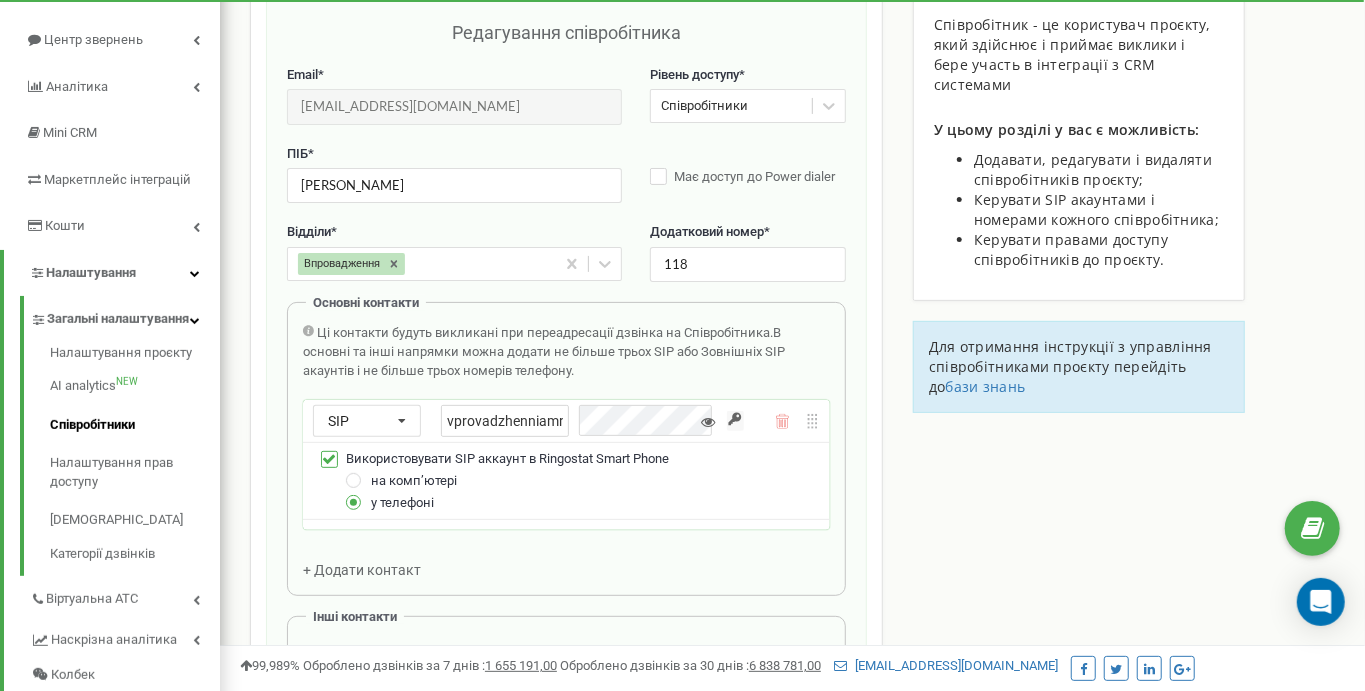 click on "Відділи * Впровадження Додатковий номер * 118" at bounding box center (566, 262) 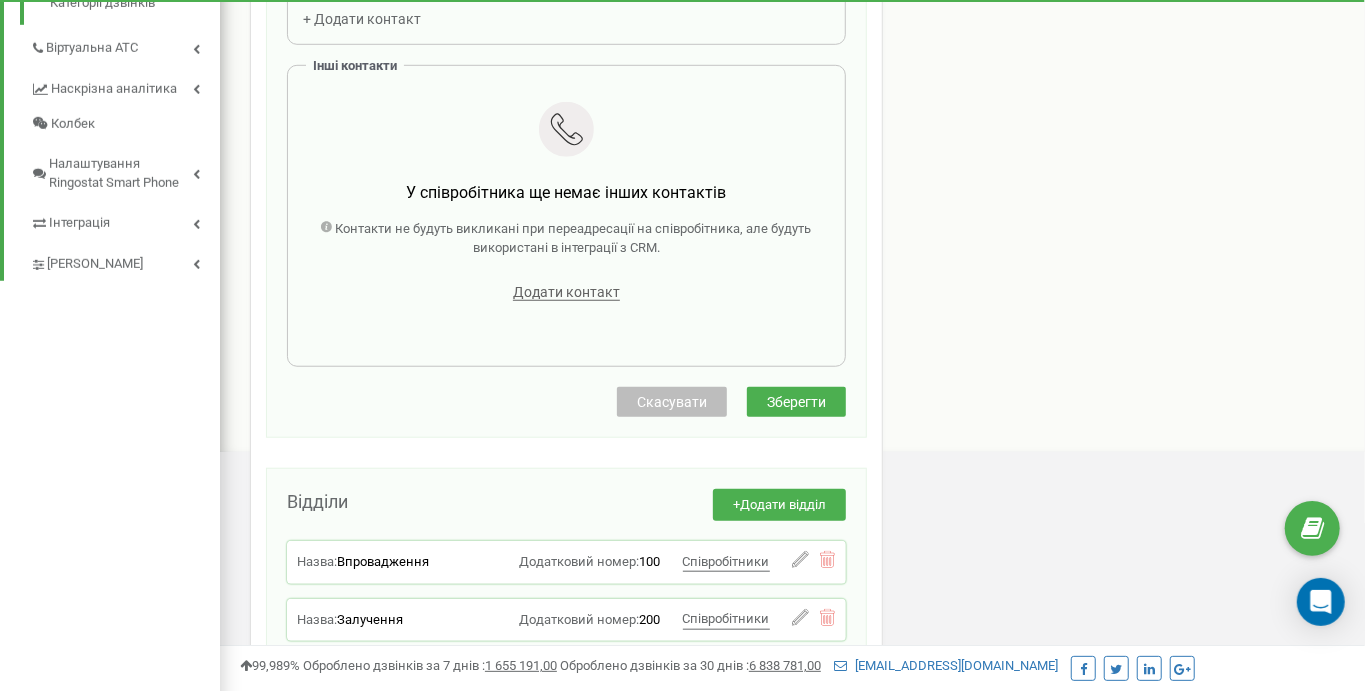 scroll, scrollTop: 752, scrollLeft: 0, axis: vertical 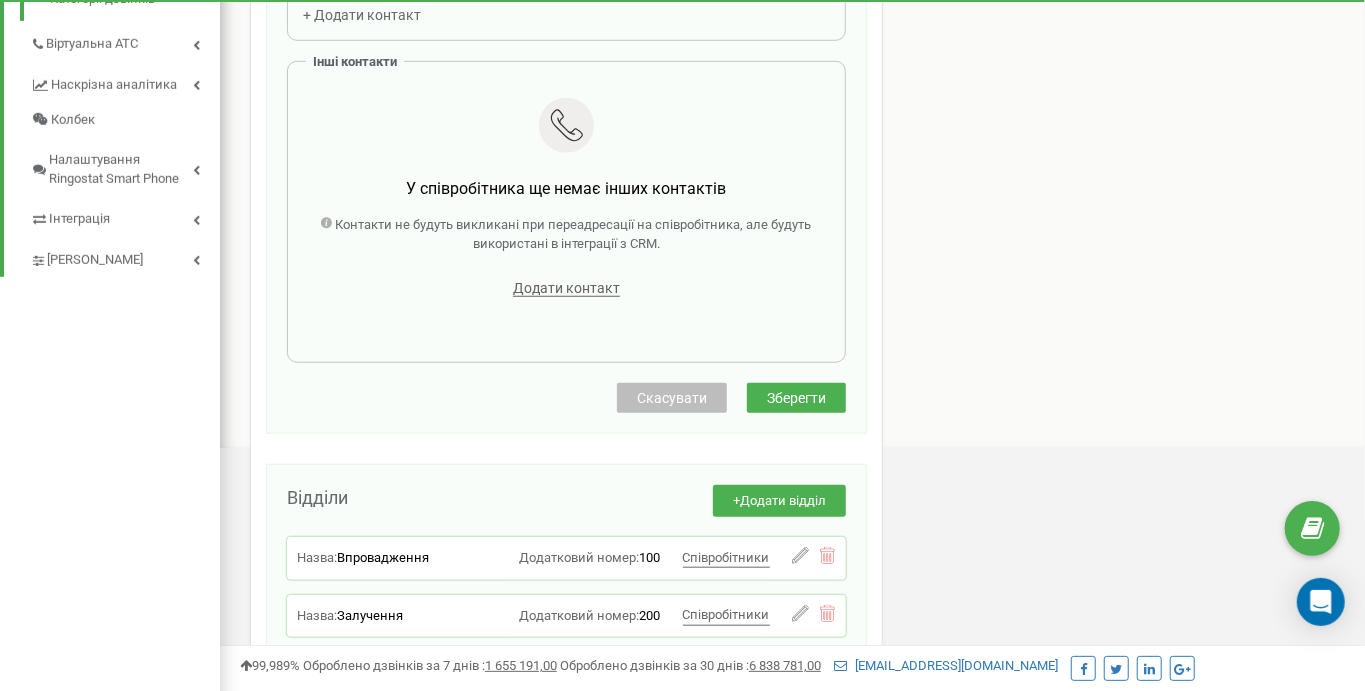 click on "Скасувати Зберегти" at bounding box center (566, 398) 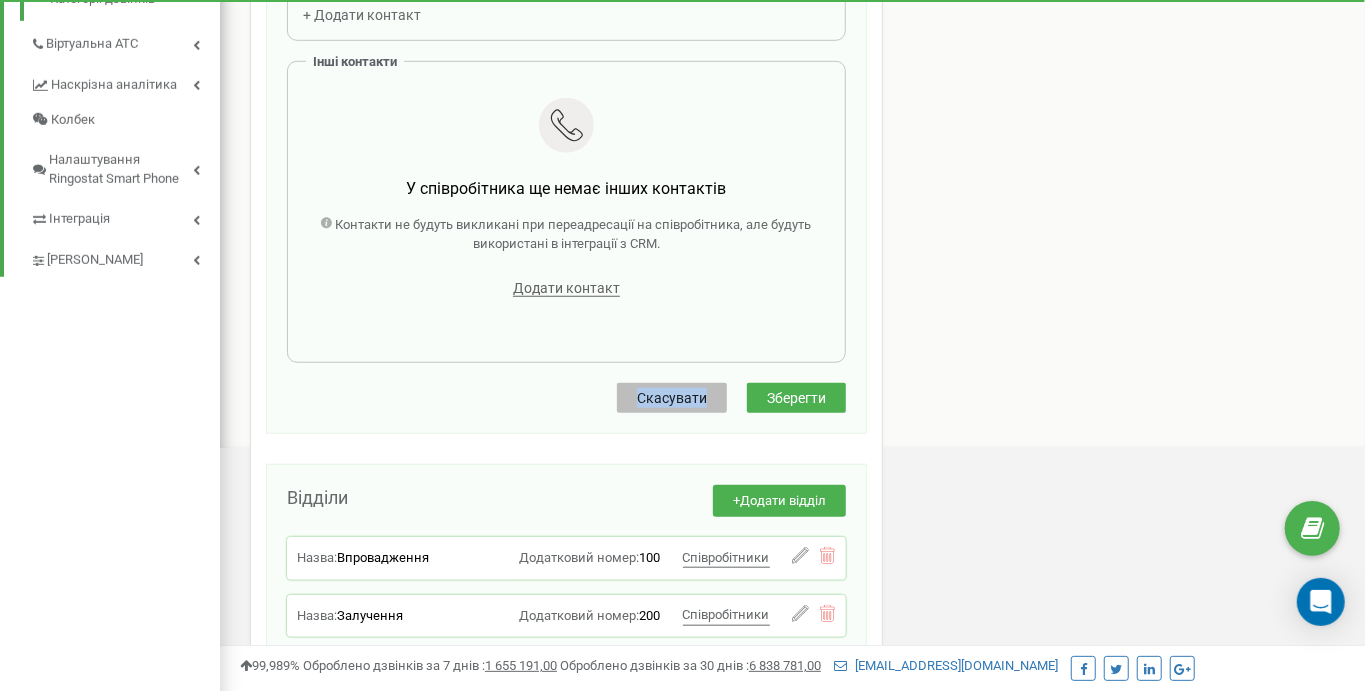 click on "Скасувати Зберегти" at bounding box center (566, 398) 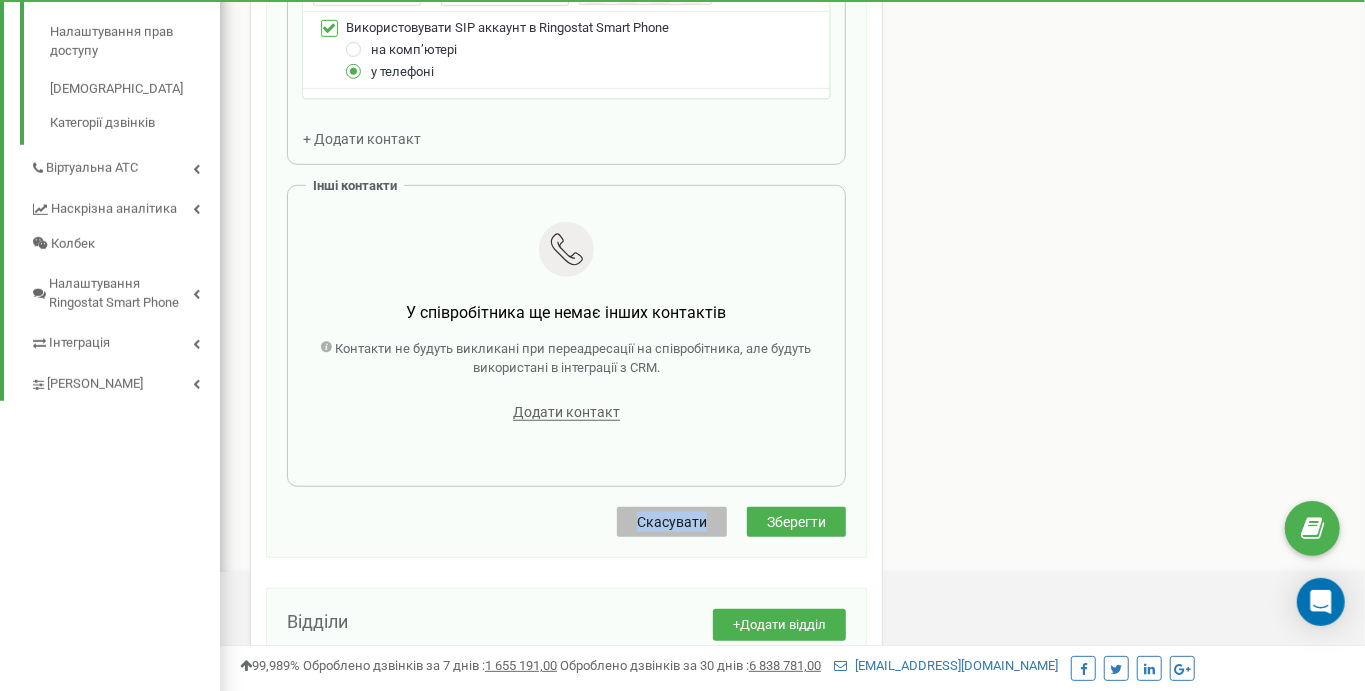 scroll, scrollTop: 534, scrollLeft: 0, axis: vertical 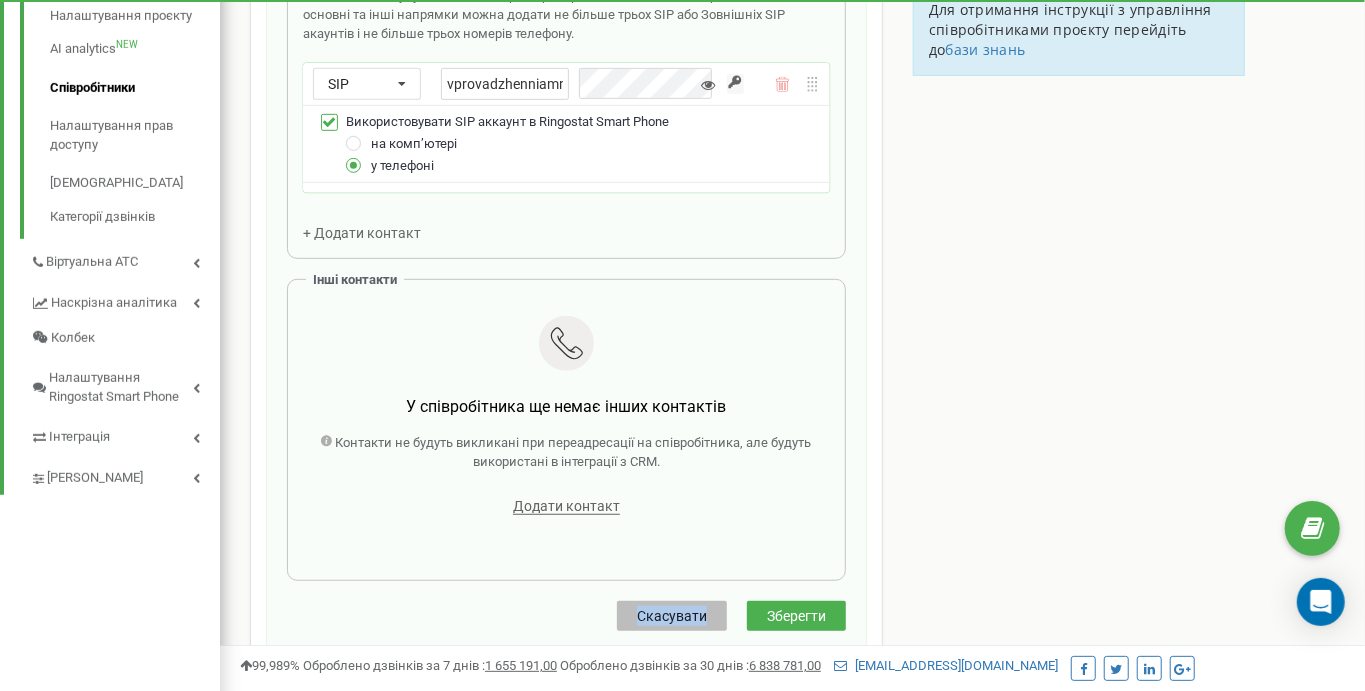 click on "Співробітники проєкту    [DOMAIN_NAME] Редагування співробітника Email * [EMAIL_ADDRESS][DOMAIN_NAME] Email недоступний для редагування. Ви можете створити нового співробітника і переприв'язати до нього SIP акаунти в розділі "SIP акаунти". Рівень доступу * Співробітники ПІБ * [PERSON_NAME]   Має доступ до Power dialer Відділи * Впровадження Додатковий номер * 118 Основні контакти Ці контакти будуть викликані при переадресації дзвінка на Співробітника.  В основні та інші напрямки можна додати не більше трьох SIP або Зовнішніх SIP акаунтів і не більше трьох номерів телефону. SIP SIP           +  100" at bounding box center [792, 314] 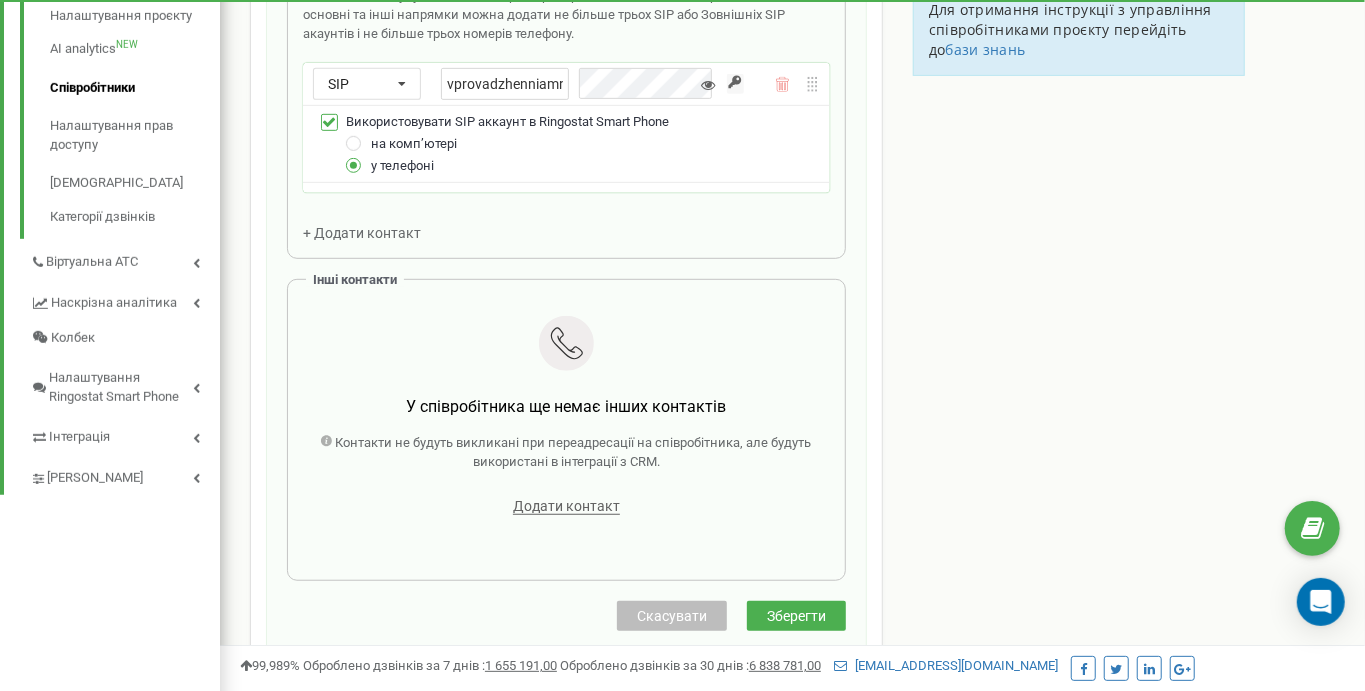click on "Співробітники проєкту    [DOMAIN_NAME] Редагування співробітника Email * [EMAIL_ADDRESS][DOMAIN_NAME] Email недоступний для редагування. Ви можете створити нового співробітника і переприв'язати до нього SIP акаунти в розділі "SIP акаунти". Рівень доступу * Співробітники ПІБ * [PERSON_NAME]   Має доступ до Power dialer Відділи * Впровадження Додатковий номер * 118 Основні контакти Ці контакти будуть викликані при переадресації дзвінка на Співробітника.  В основні та інші напрямки можна додати не більше трьох SIP або Зовнішніх SIP акаунтів і не більше трьох номерів телефону. SIP SIP           +  100" at bounding box center (792, 314) 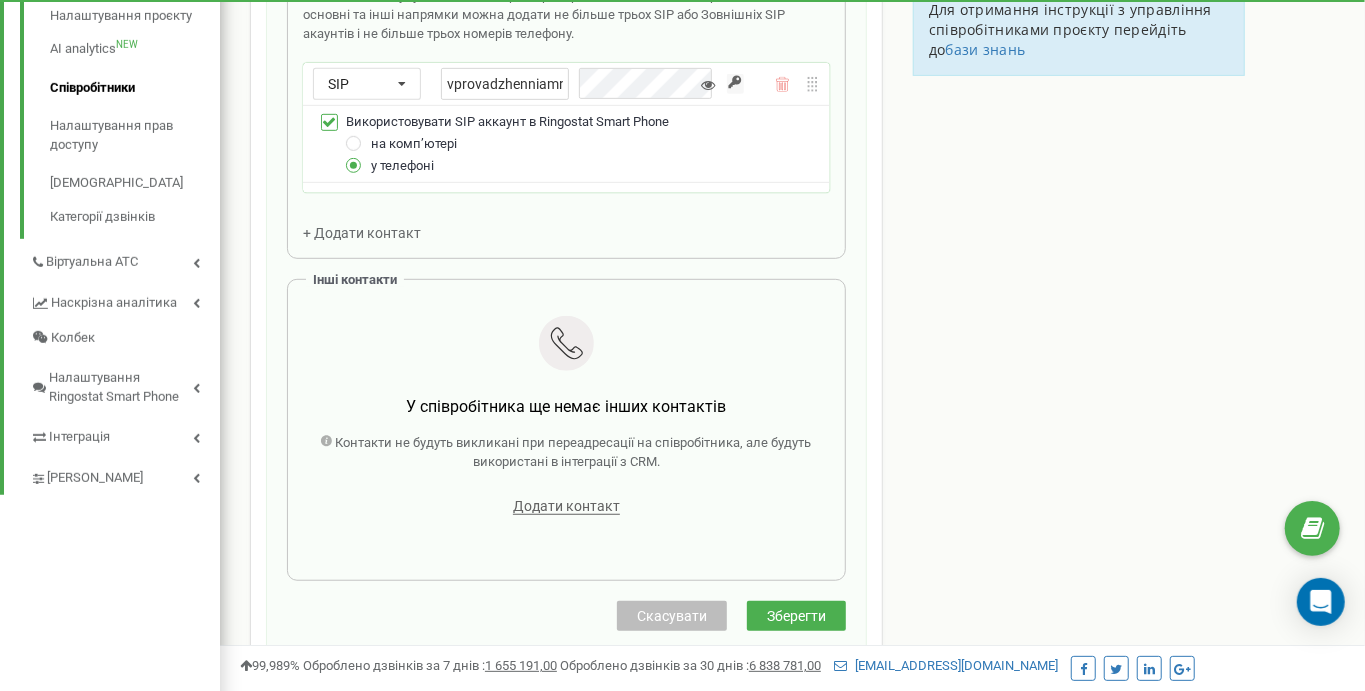 click on "Зберегти" at bounding box center (796, 616) 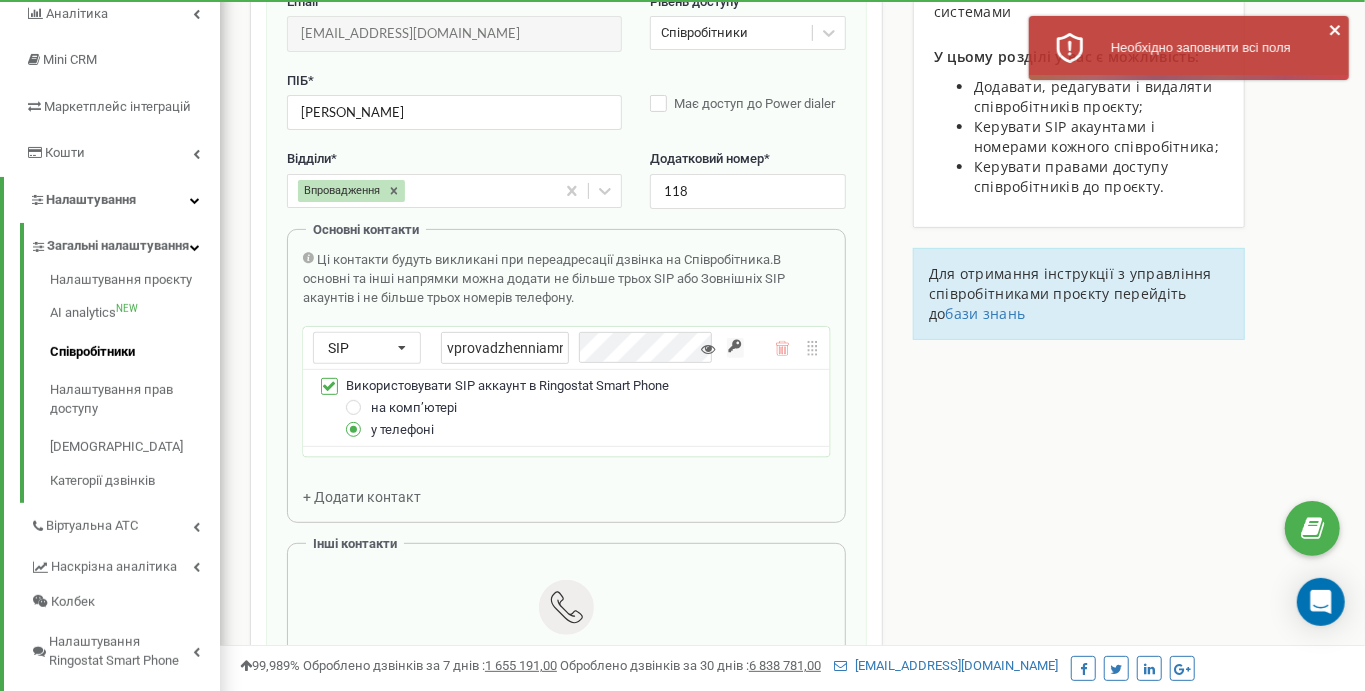 scroll, scrollTop: 264, scrollLeft: 0, axis: vertical 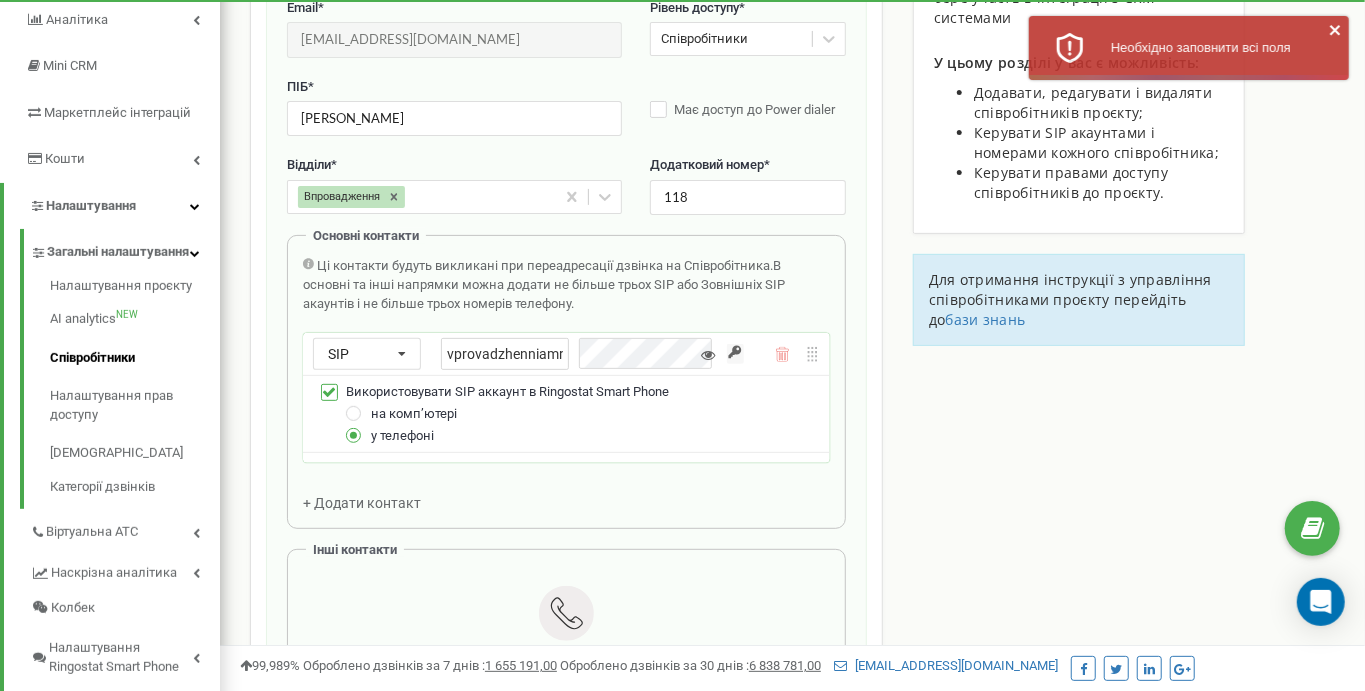 click on "ПІБ * [PERSON_NAME]   Має доступ до Power dialer" at bounding box center [566, 117] 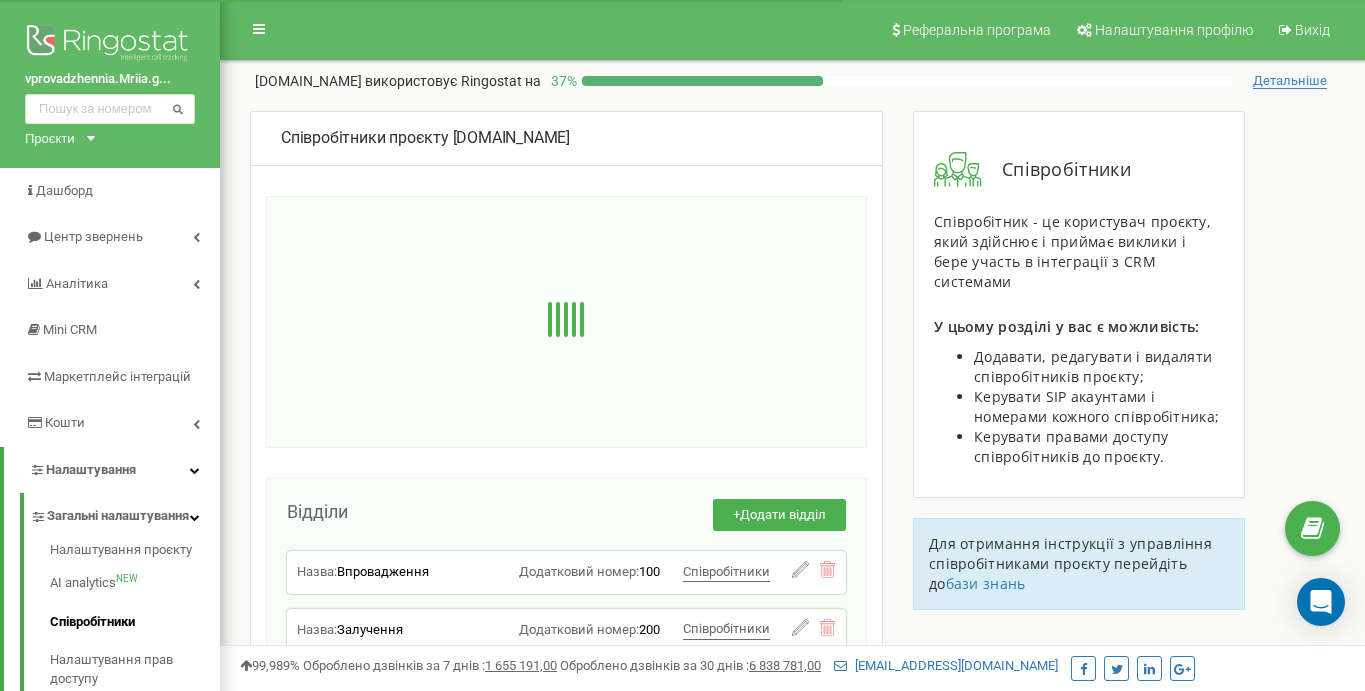 scroll, scrollTop: 264, scrollLeft: 0, axis: vertical 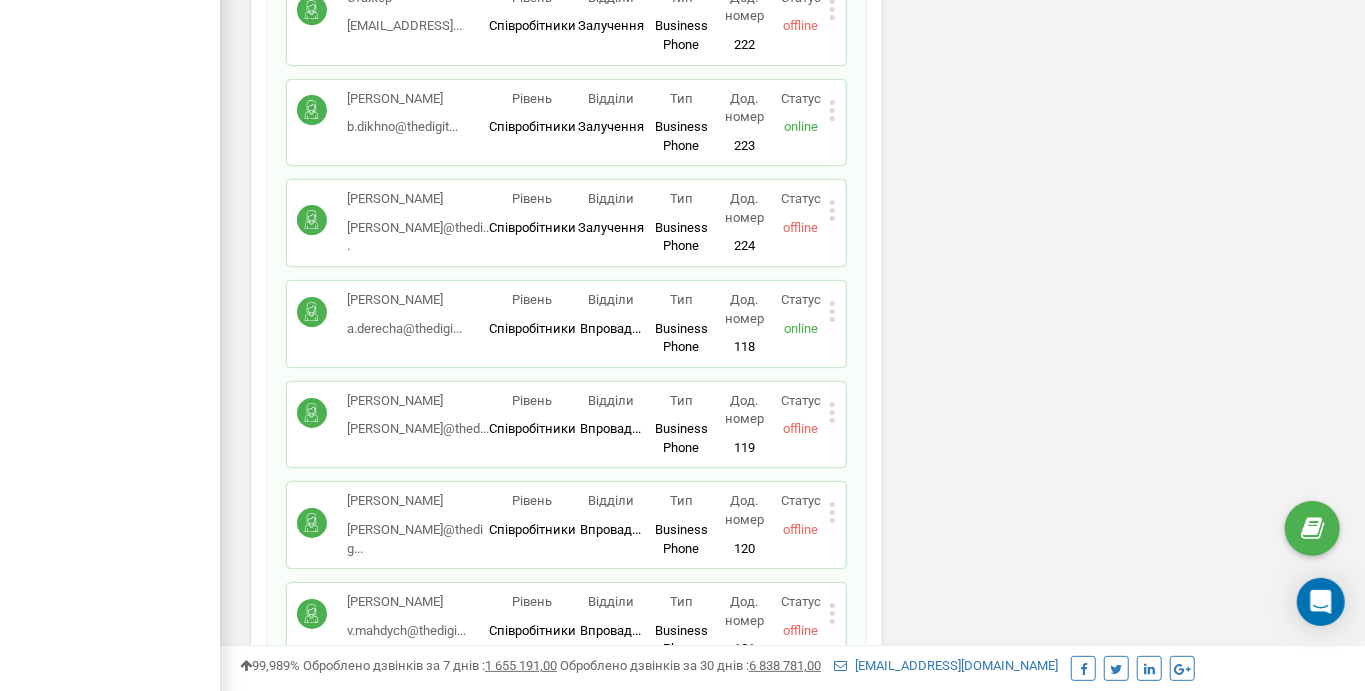 click 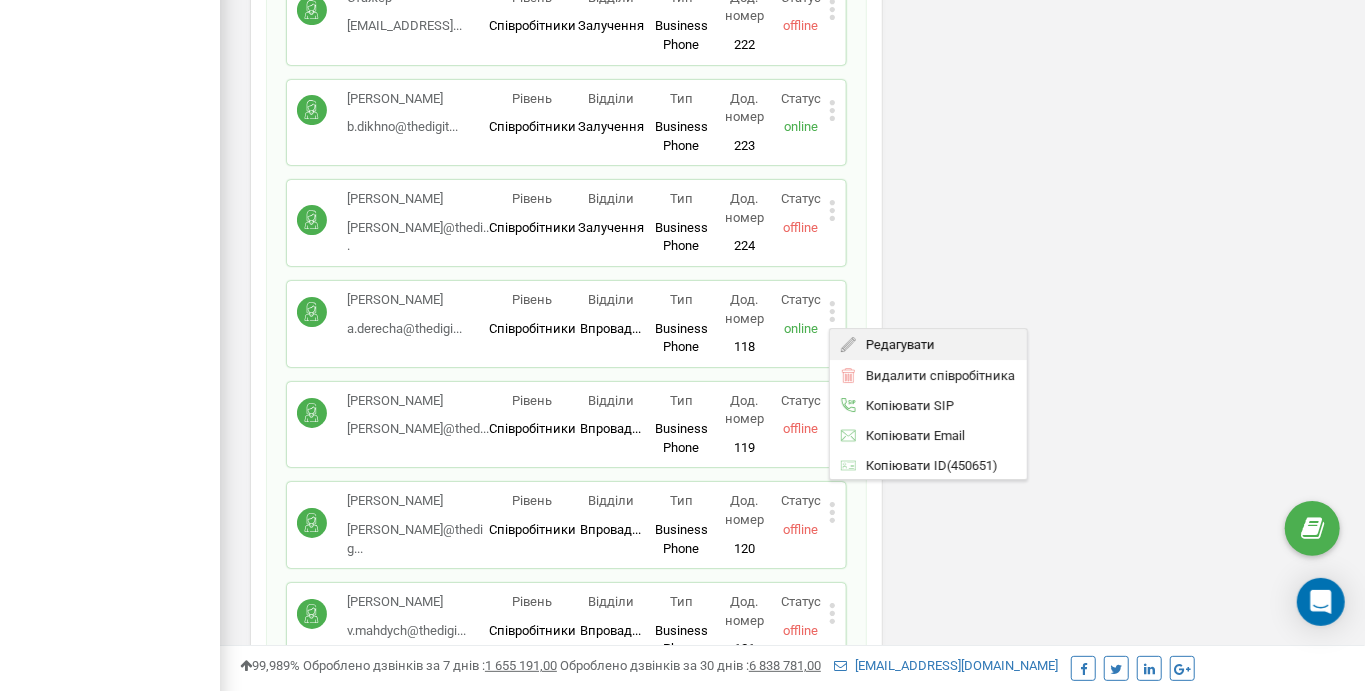 click 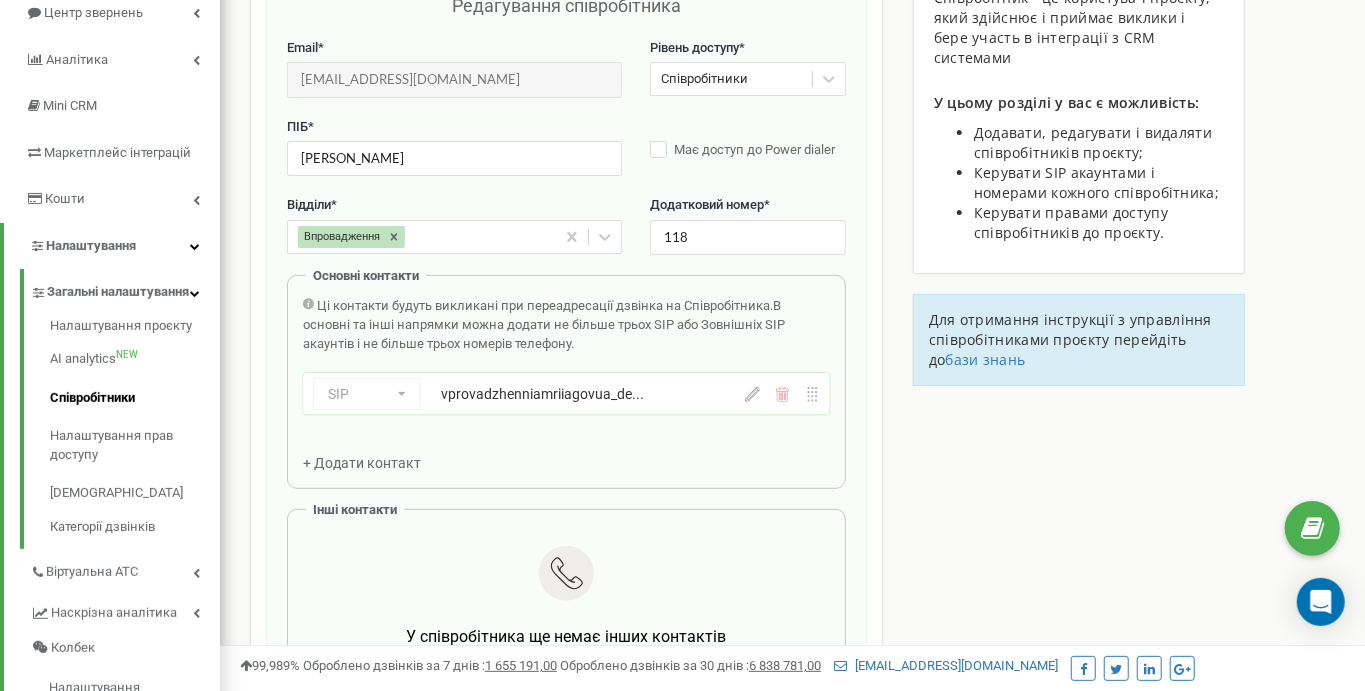 scroll, scrollTop: 200, scrollLeft: 0, axis: vertical 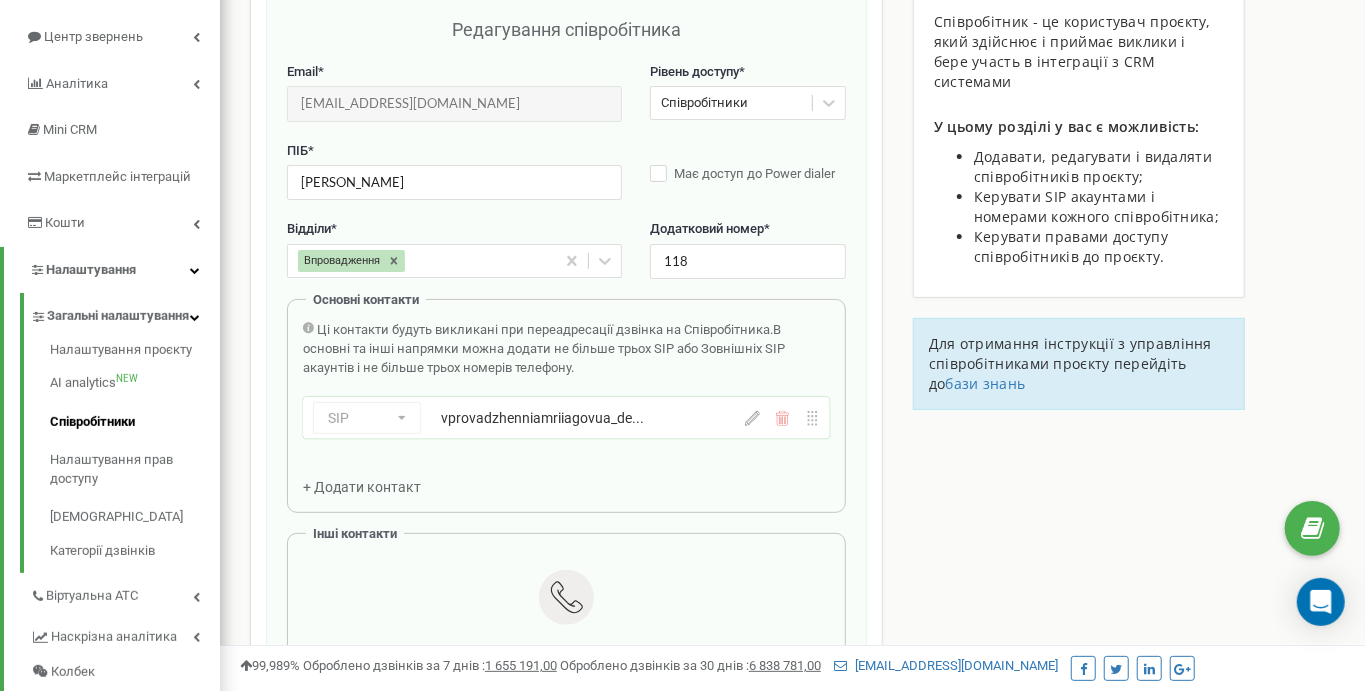 click on "Основні контакти Ці контакти будуть викликані при переадресації дзвінка на Співробітника.  В основні та інші напрямки можна додати не більше трьох SIP або Зовнішніх SIP акаунтів і не більше трьох номерів телефону. SIP Номер телефону SIP Зовнішній SIP vprovadzhenniamriiagovua_de... vprovadzhenniamriiagovua_derecha           + Додати контакт" at bounding box center [566, 406] 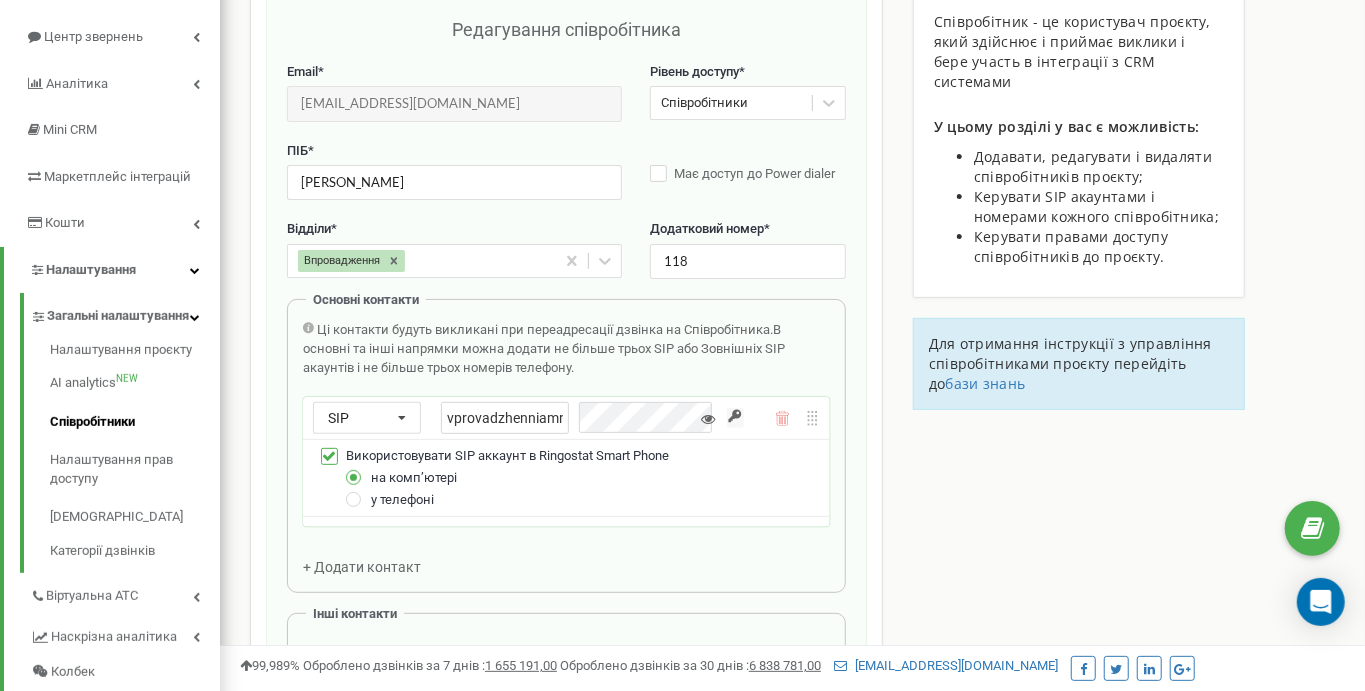 click on "у телефоні" at bounding box center (402, 499) 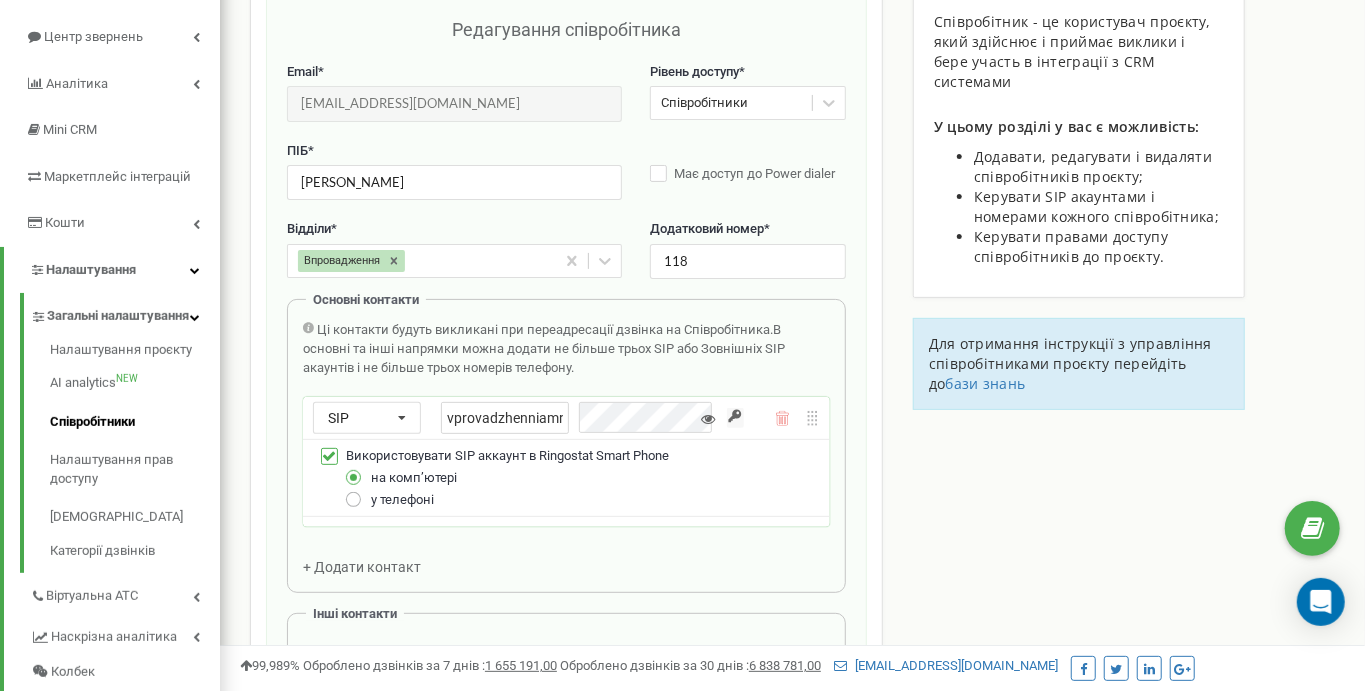 click at bounding box center (354, 491) 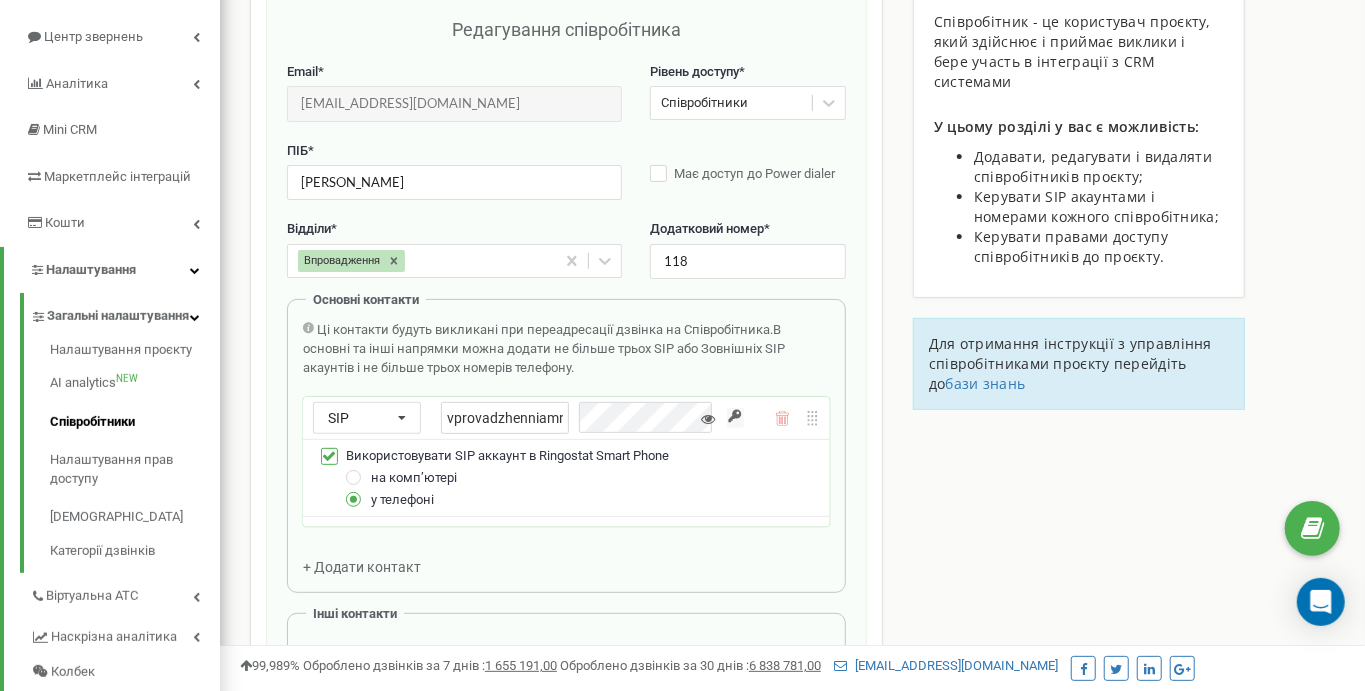click at bounding box center (708, 419) 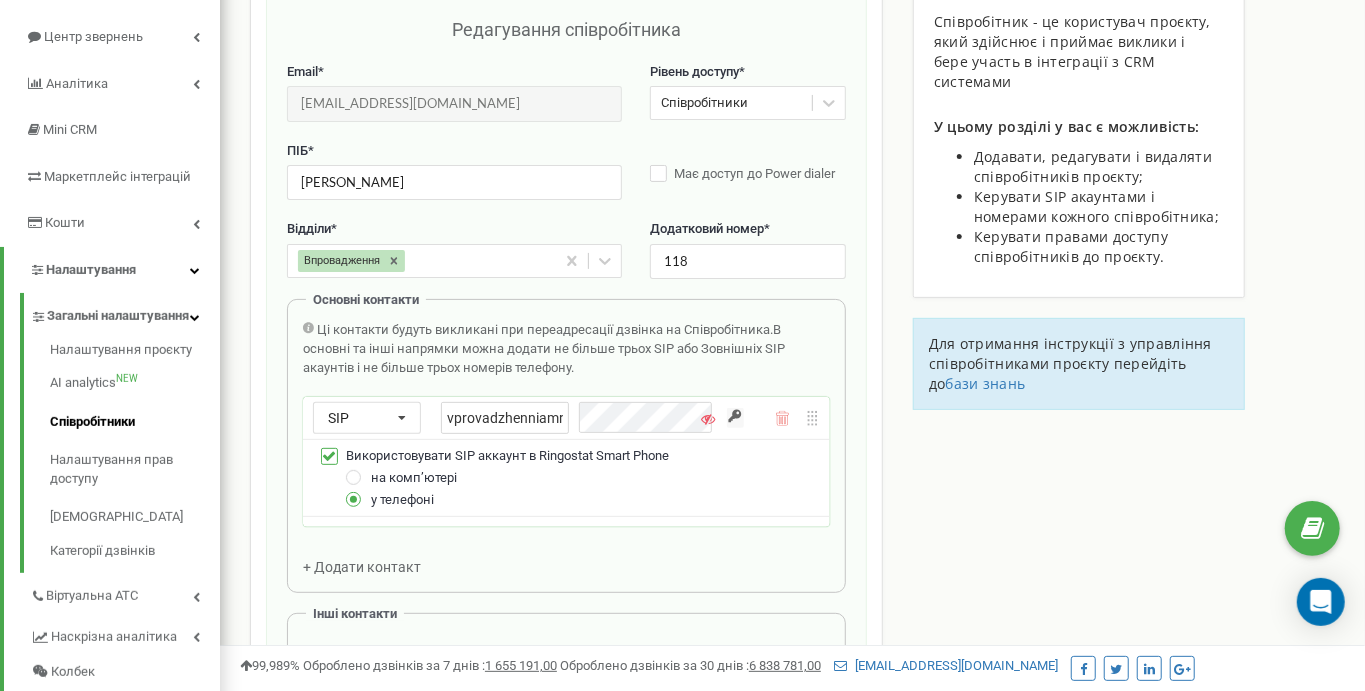 click at bounding box center (708, 419) 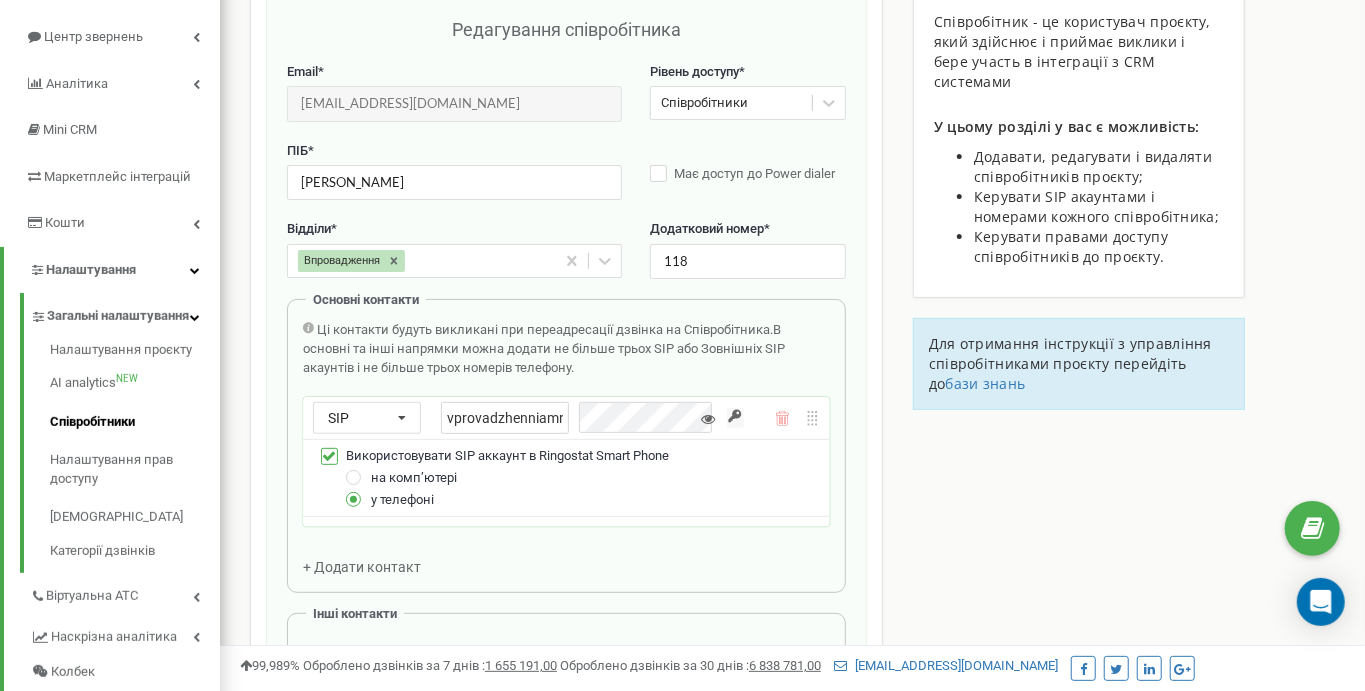 click on "Співробітники проєкту    [DOMAIN_NAME] Редагування співробітника Email * [EMAIL_ADDRESS][DOMAIN_NAME] Email недоступний для редагування. Ви можете створити нового співробітника і переприв'язати до нього SIP акаунти в розділі "SIP акаунти". Рівень доступу * Співробітники ПІБ * [PERSON_NAME]   Має доступ до Power dialer Відділи * Впровадження Додатковий номер * 118 Основні контакти Ці контакти будуть викликані при переадресації дзвінка на Співробітника.  В основні та інші напрямки можна додати не більше трьох SIP або Зовнішніх SIP акаунтів і не більше трьох номерів телефону. SIP SIP           +  100" at bounding box center (792, 648) 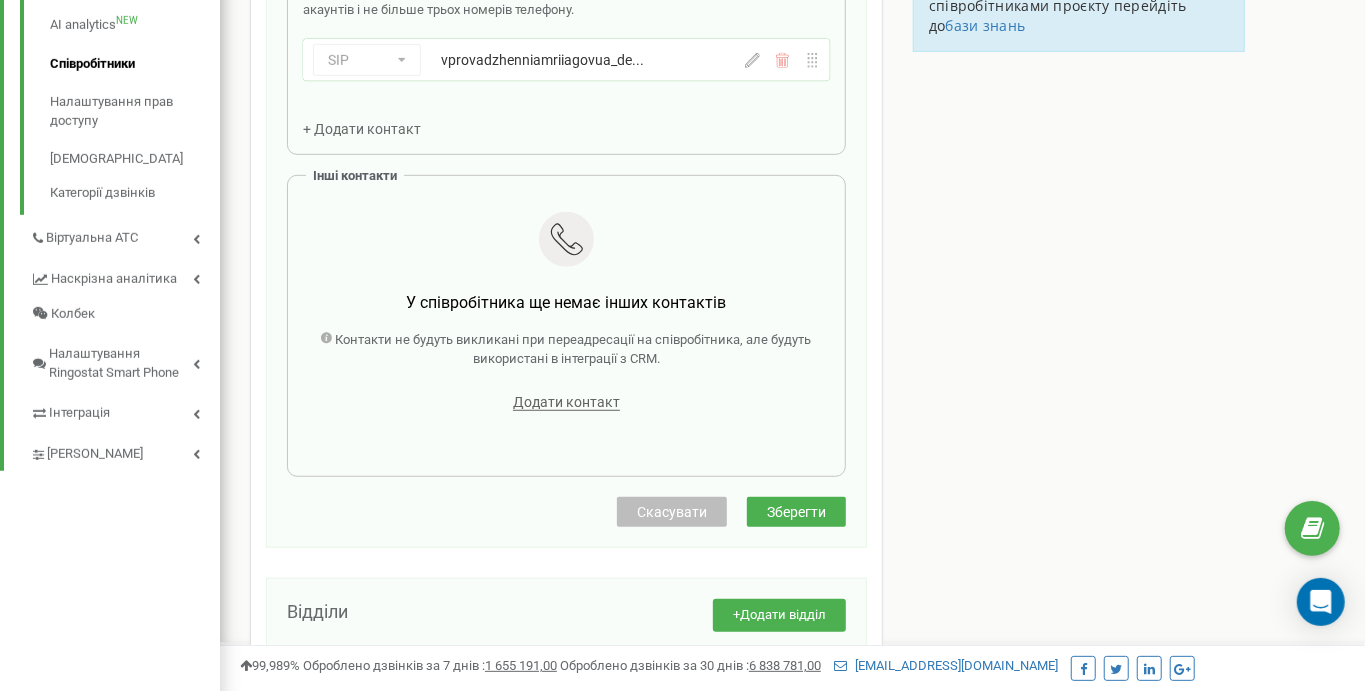 click on "Зберегти" at bounding box center [796, 512] 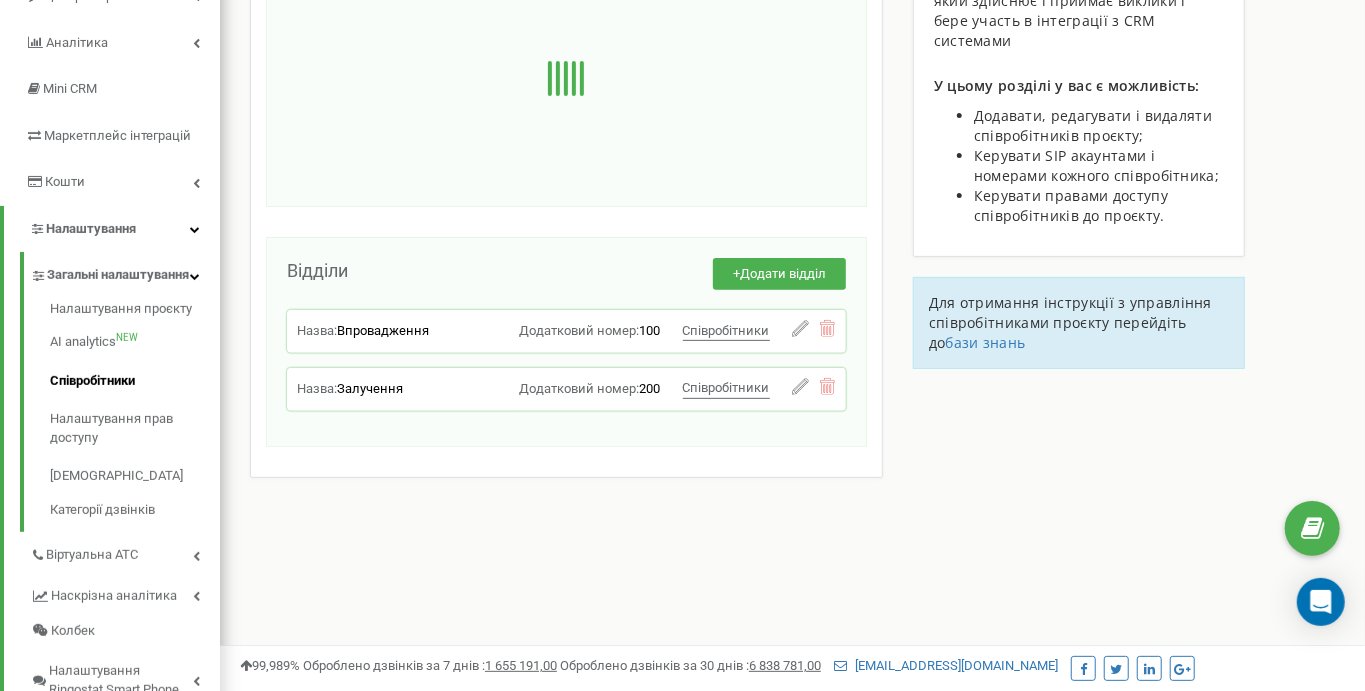 scroll, scrollTop: 230, scrollLeft: 0, axis: vertical 